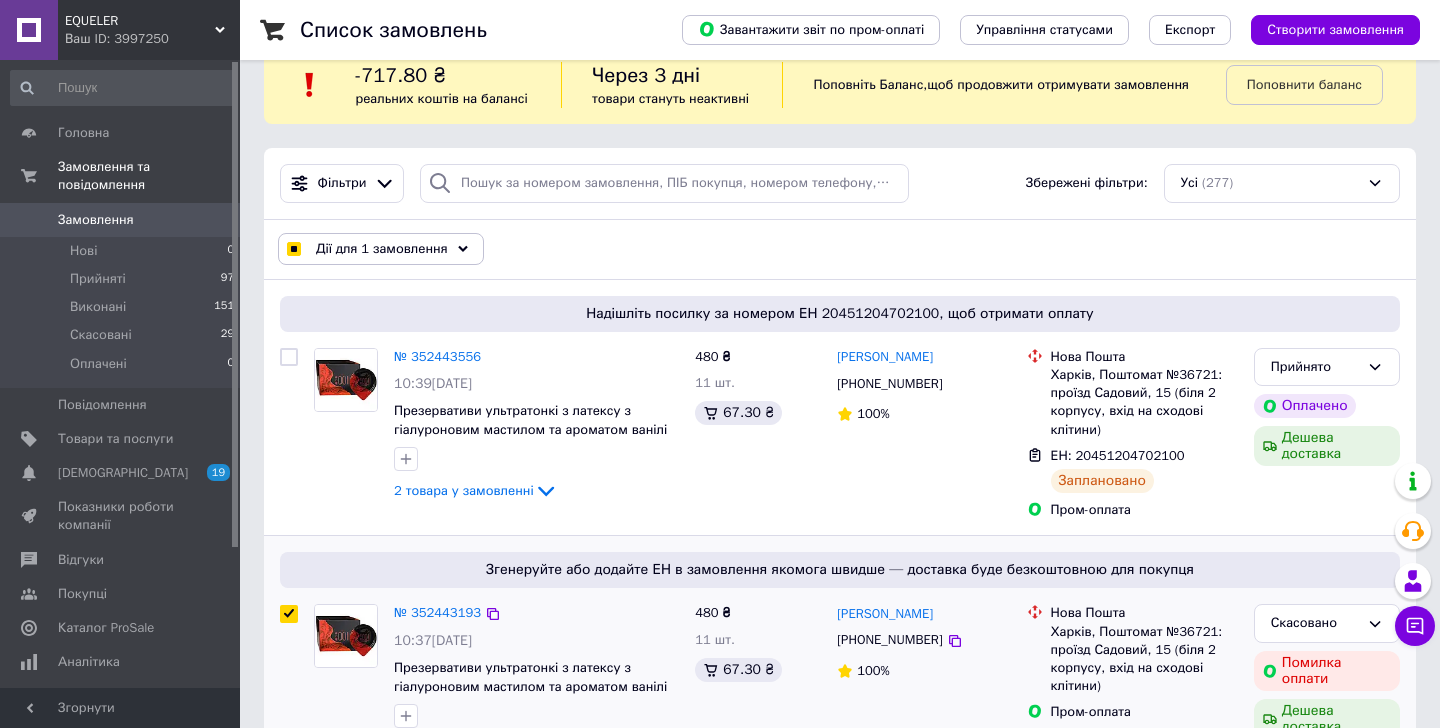 scroll, scrollTop: 0, scrollLeft: 0, axis: both 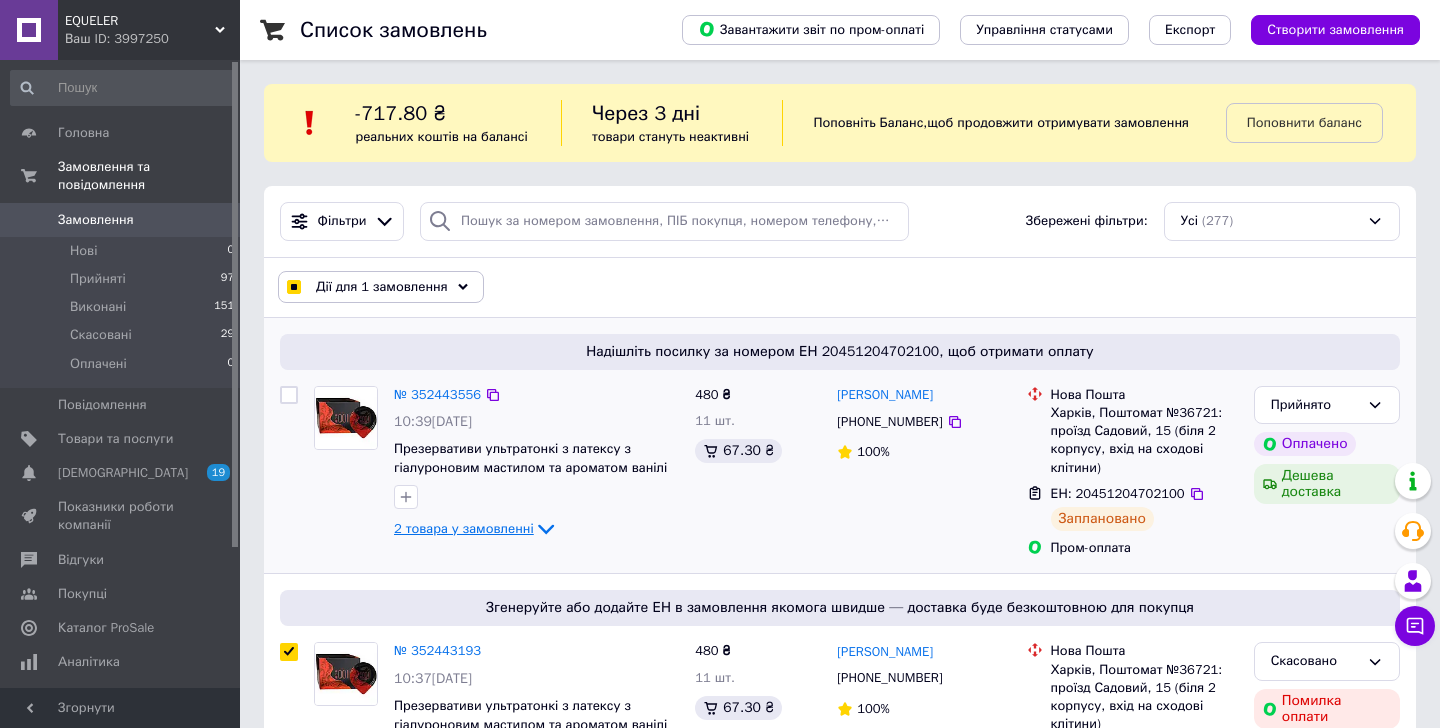 click on "2 товара у замовленні" at bounding box center [464, 528] 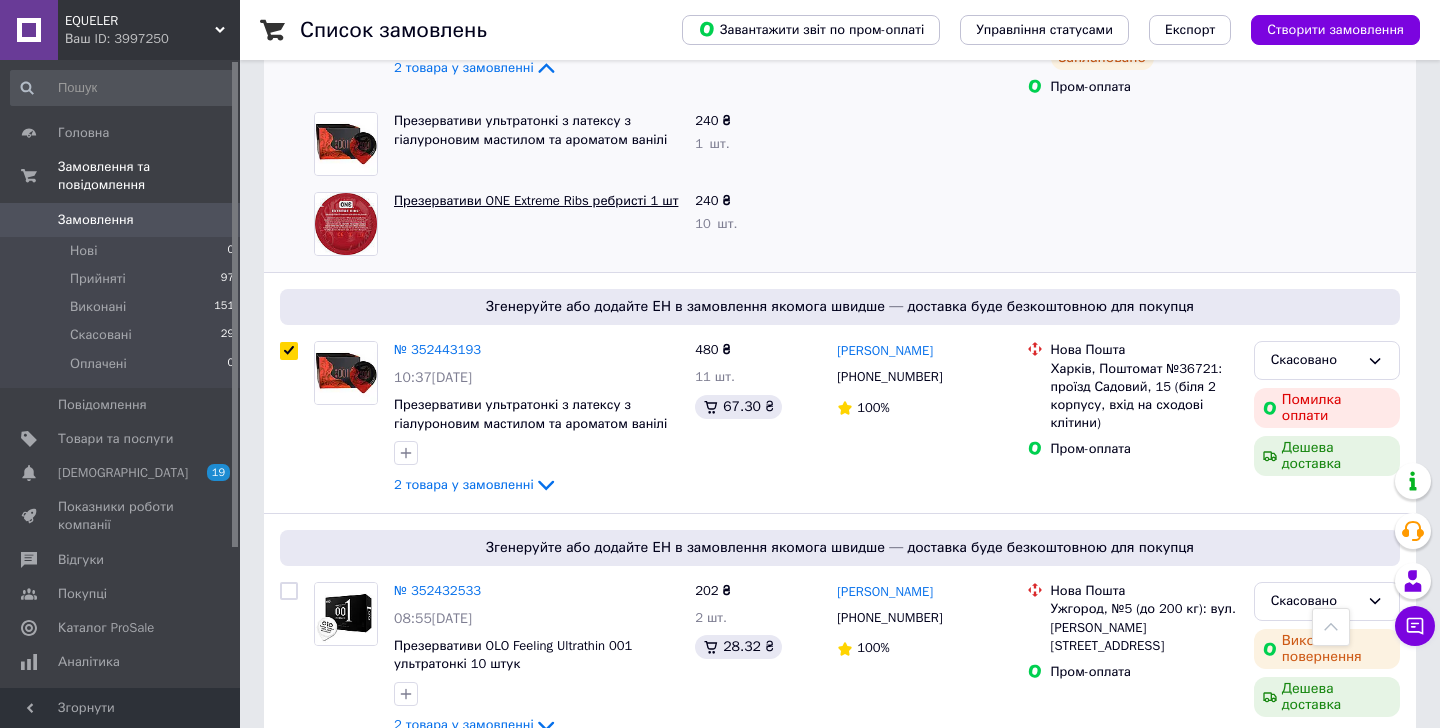 scroll, scrollTop: 0, scrollLeft: 0, axis: both 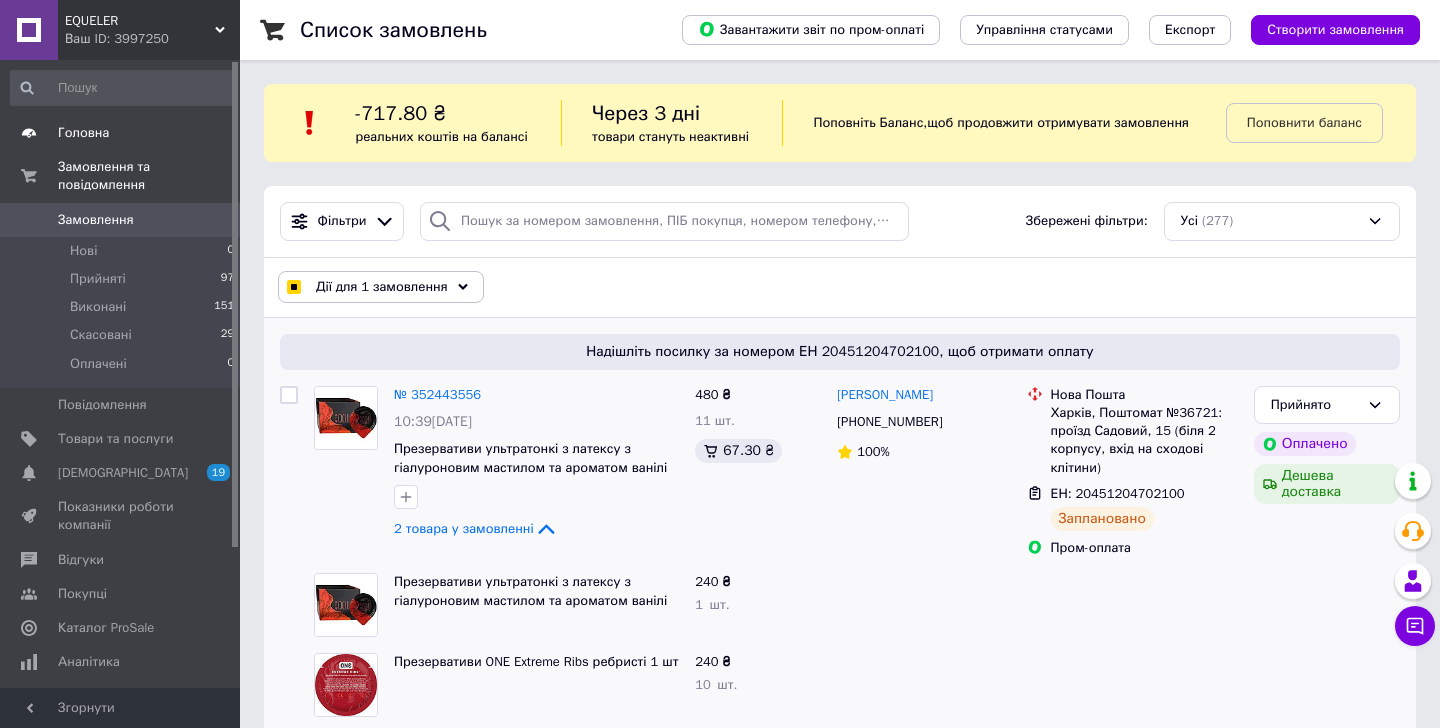 click on "Головна" at bounding box center (83, 133) 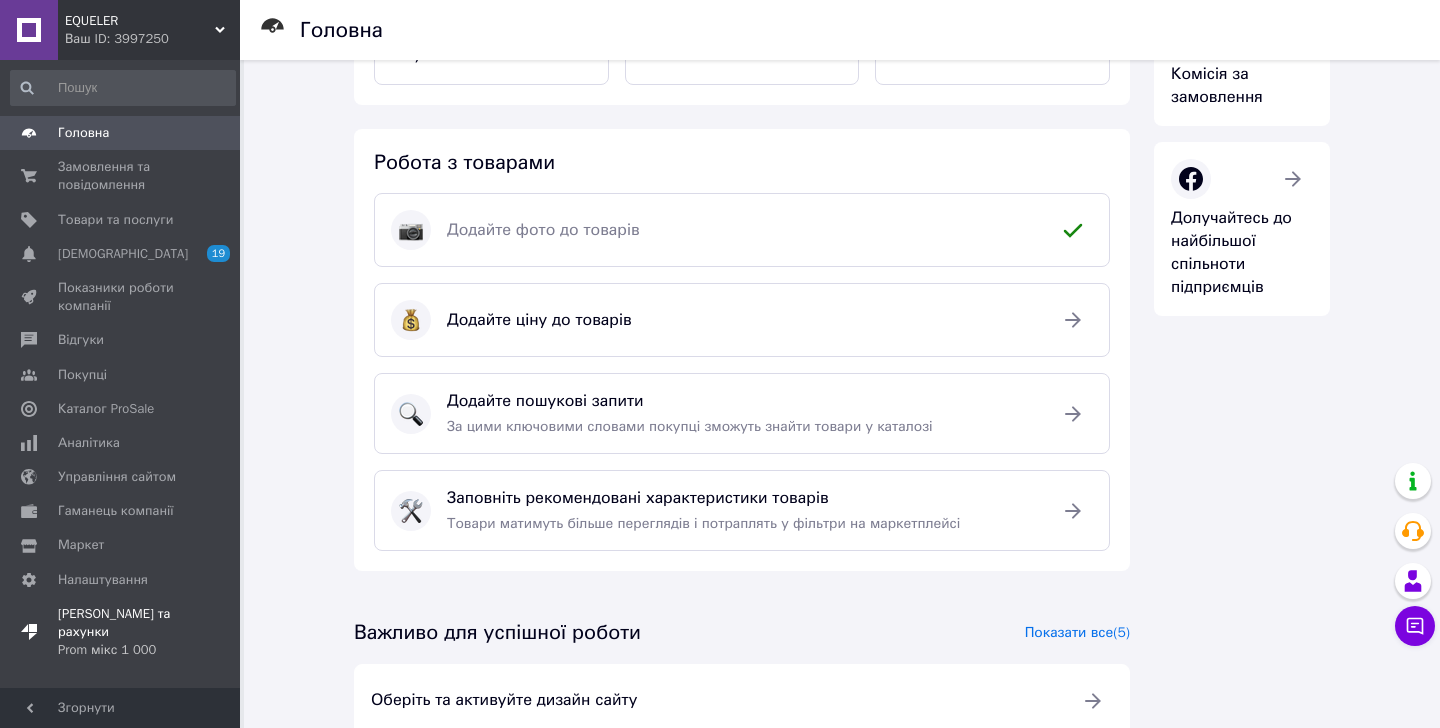 scroll, scrollTop: 438, scrollLeft: 0, axis: vertical 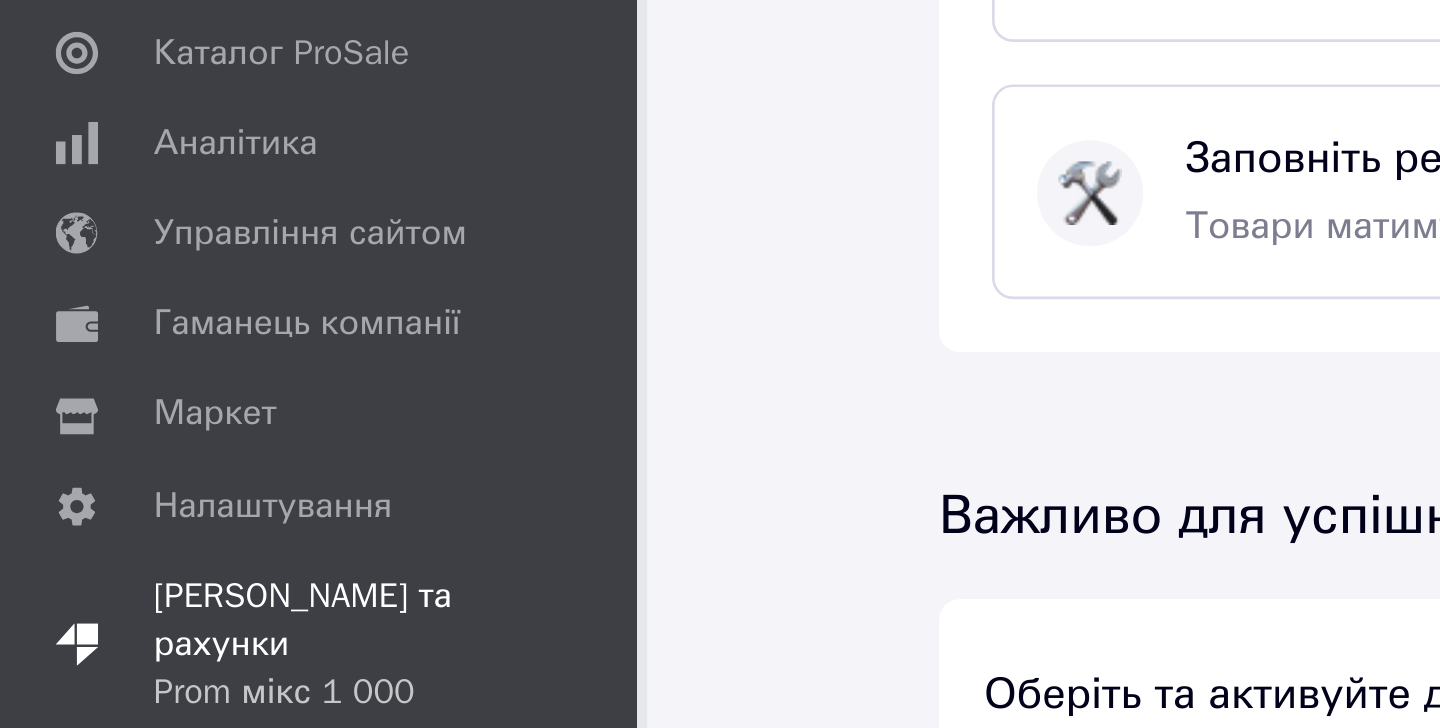 click on "Prom мікс 1 000" at bounding box center [121, 650] 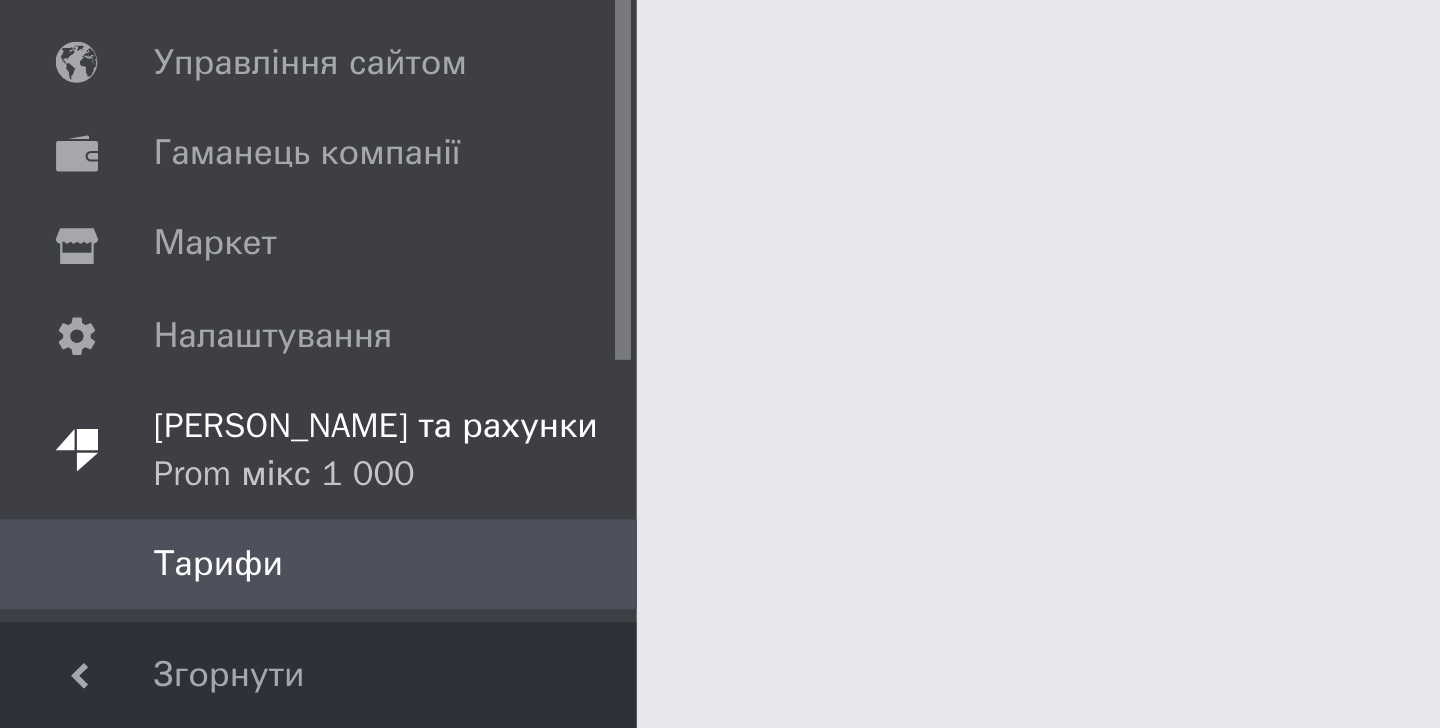 scroll, scrollTop: 0, scrollLeft: 0, axis: both 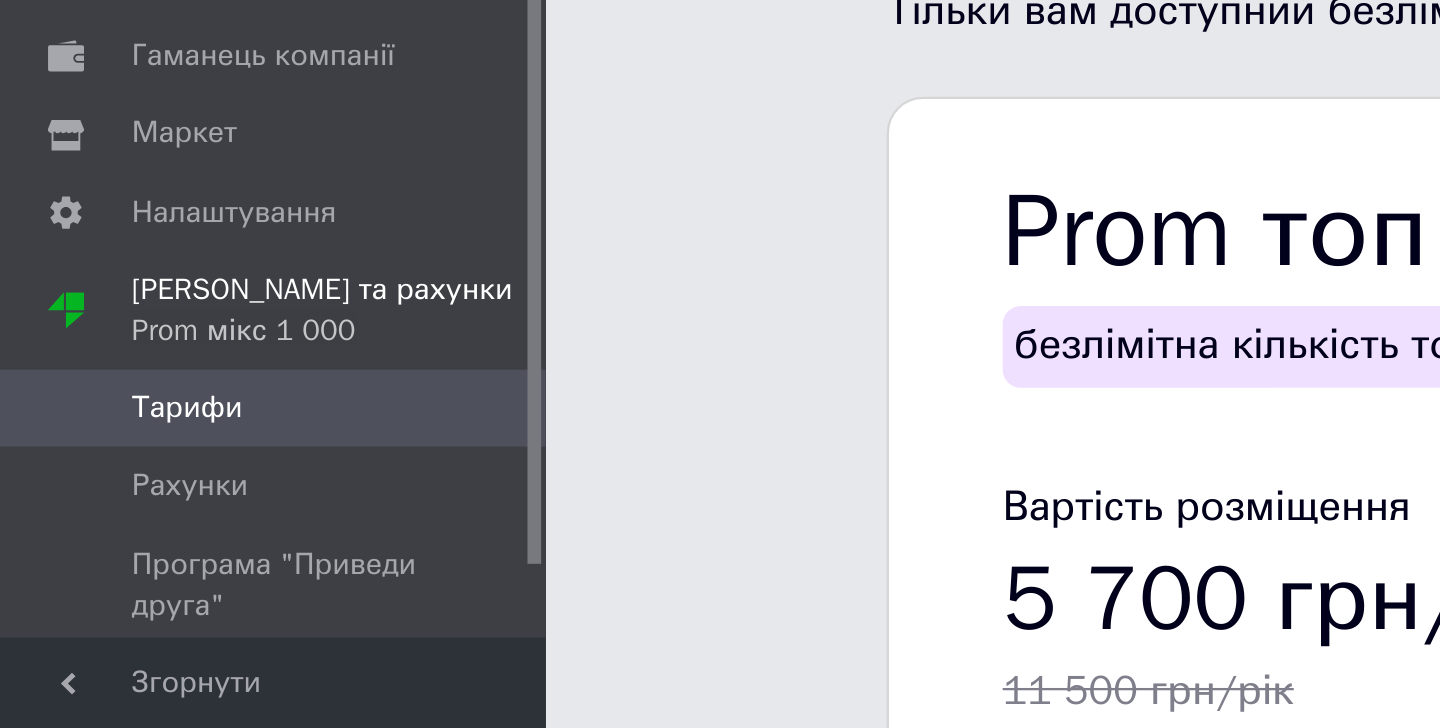 click on "Тарифи" at bounding box center (123, 587) 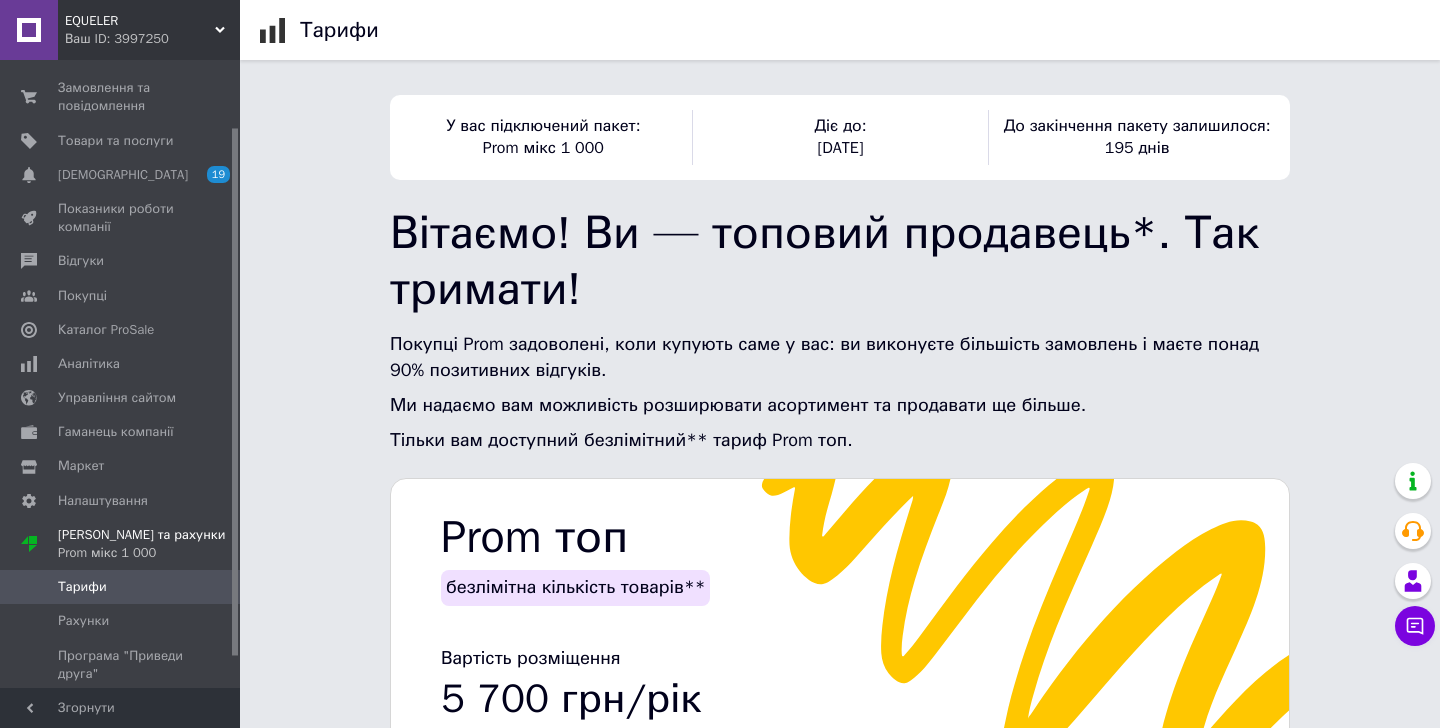 scroll, scrollTop: 698, scrollLeft: 0, axis: vertical 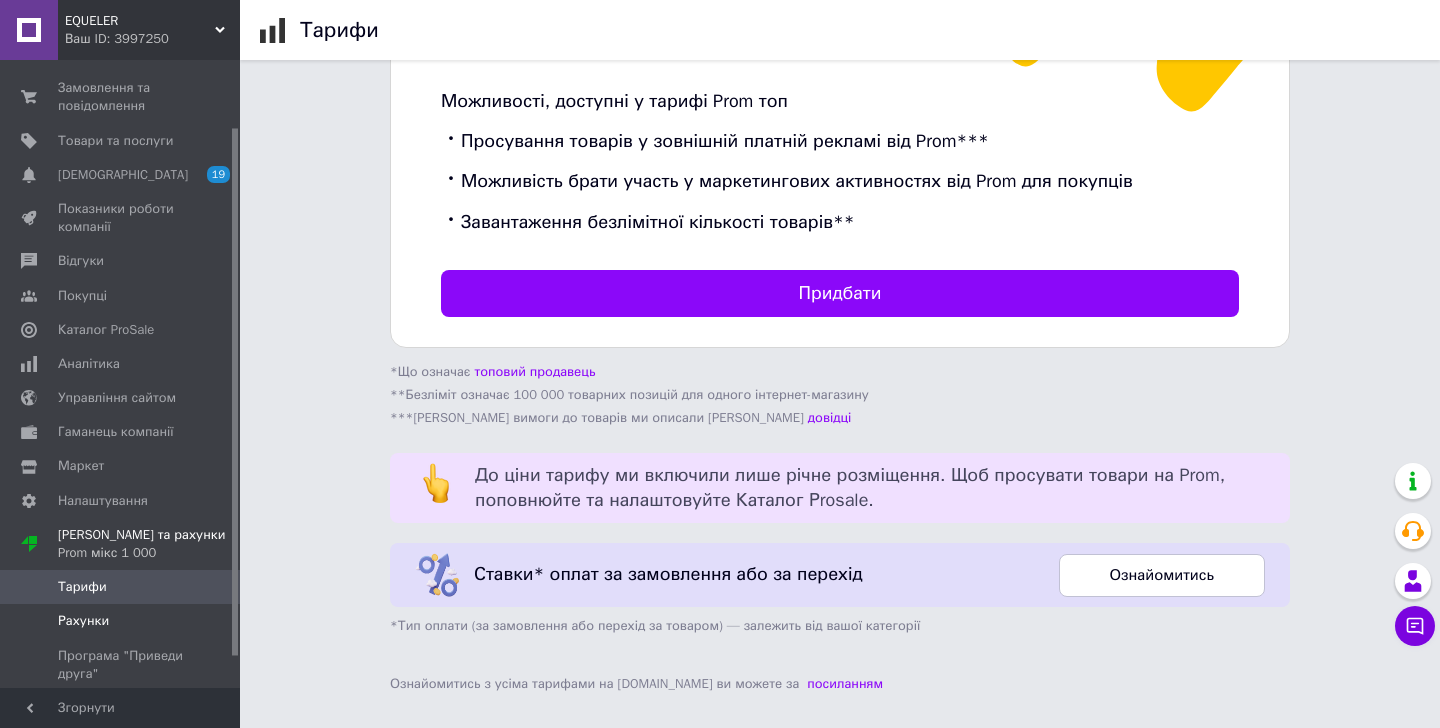 click on "Рахунки" at bounding box center (121, 621) 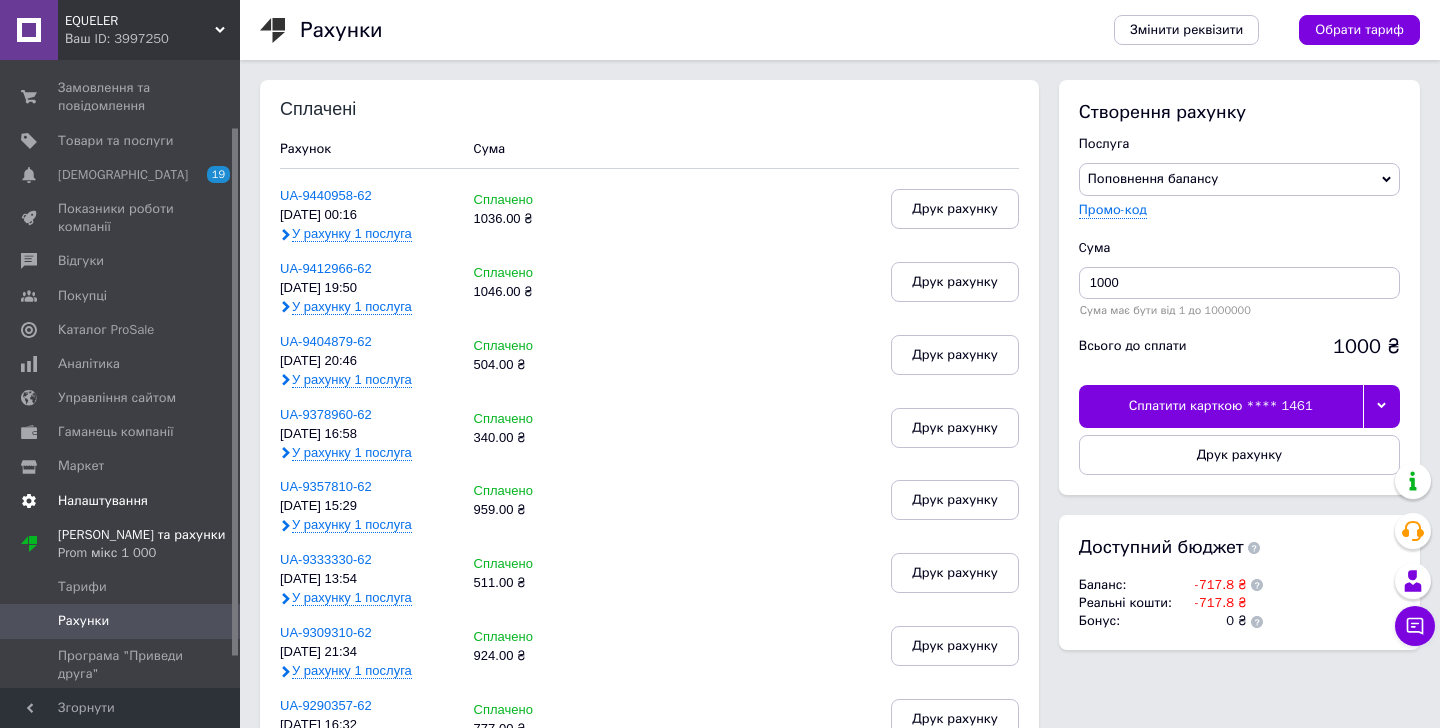 click on "Налаштування" at bounding box center (103, 501) 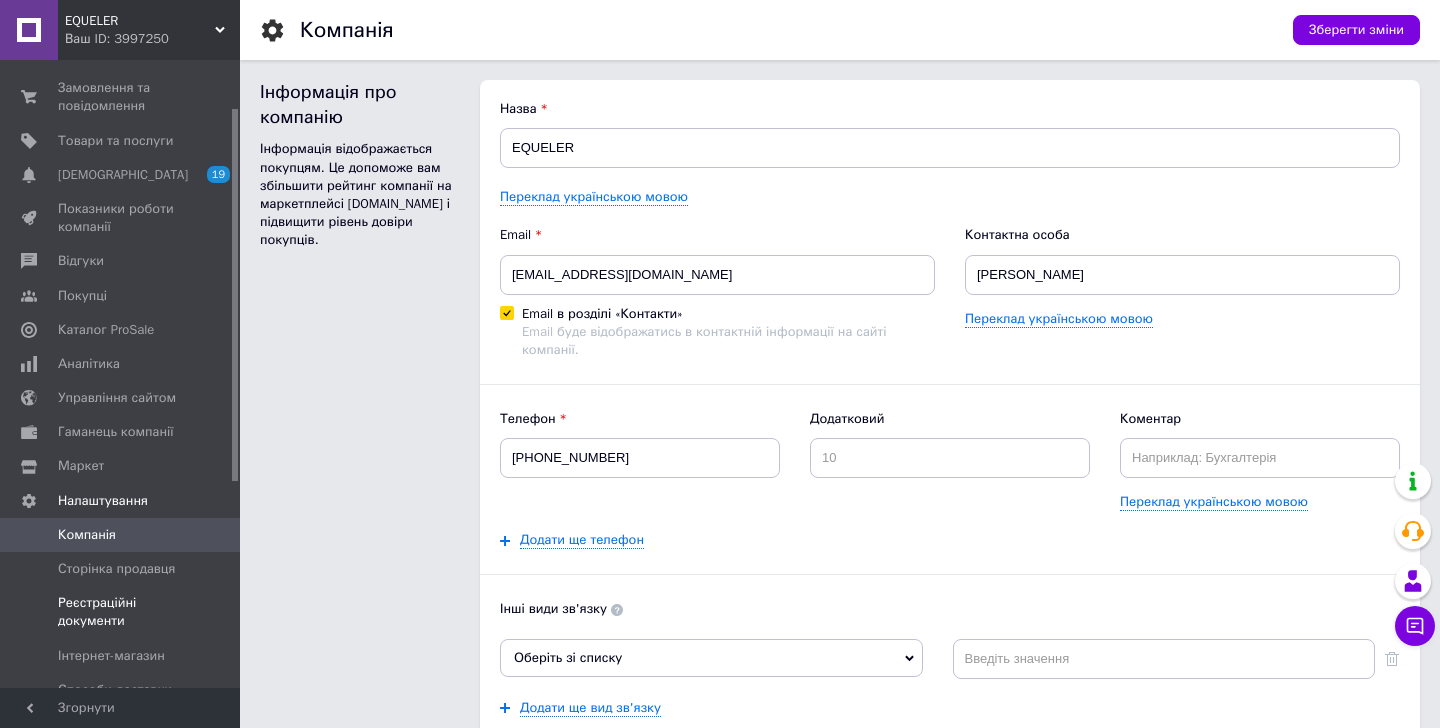 scroll, scrollTop: 0, scrollLeft: 0, axis: both 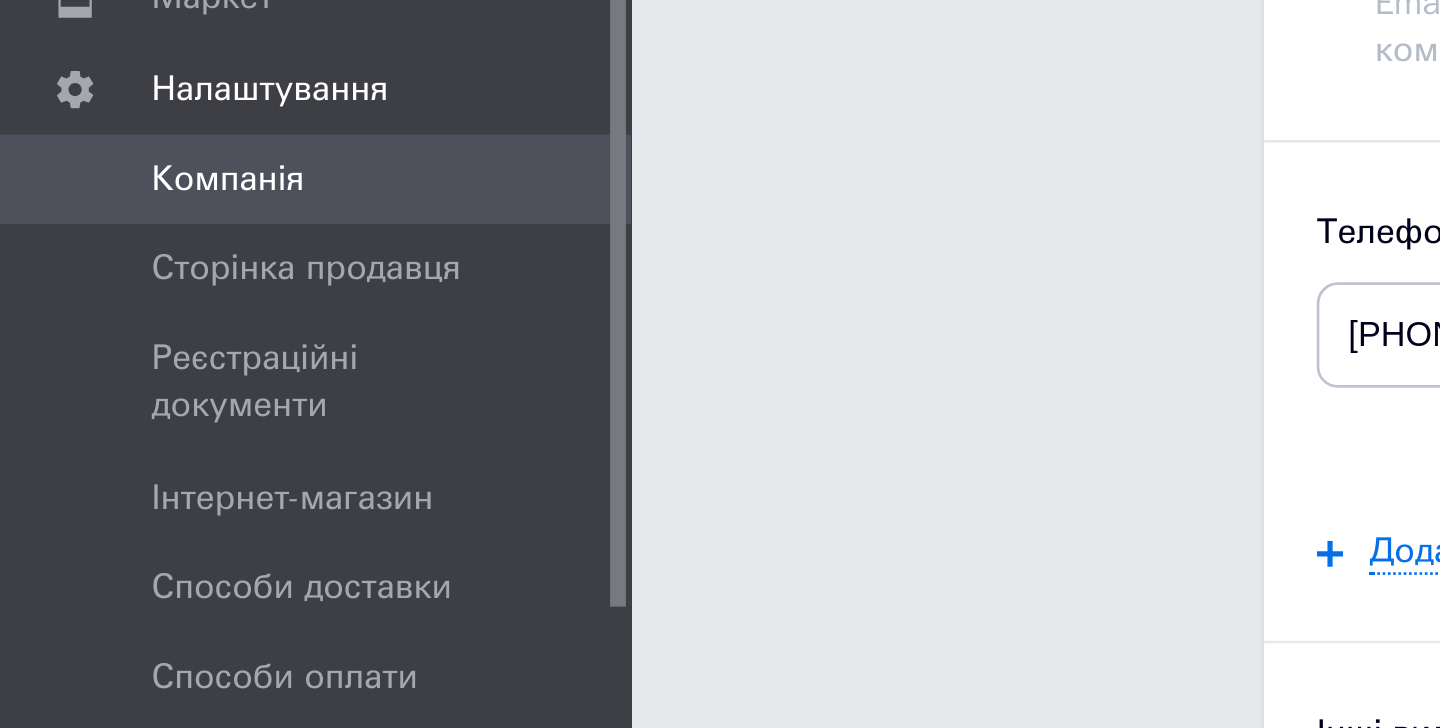 click on "Компанія" at bounding box center [87, 399] 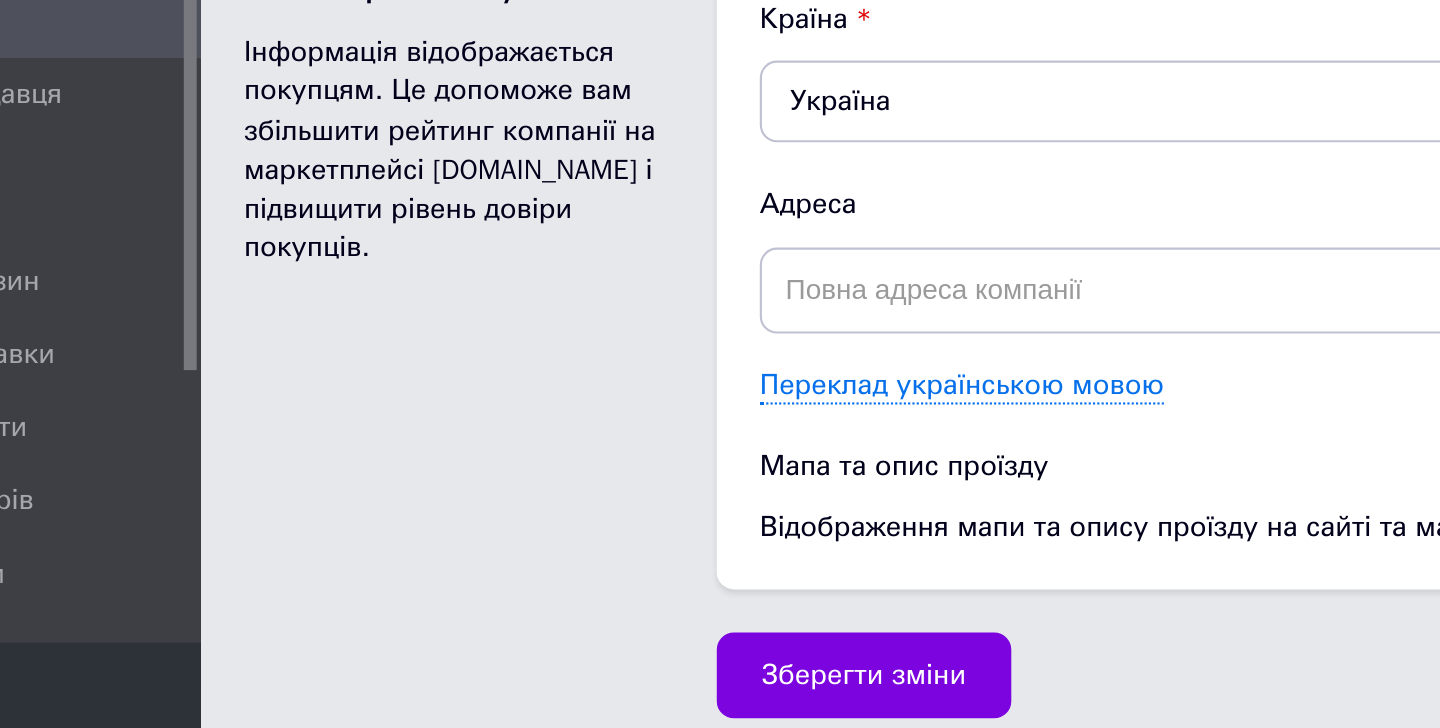 scroll, scrollTop: 2521, scrollLeft: 0, axis: vertical 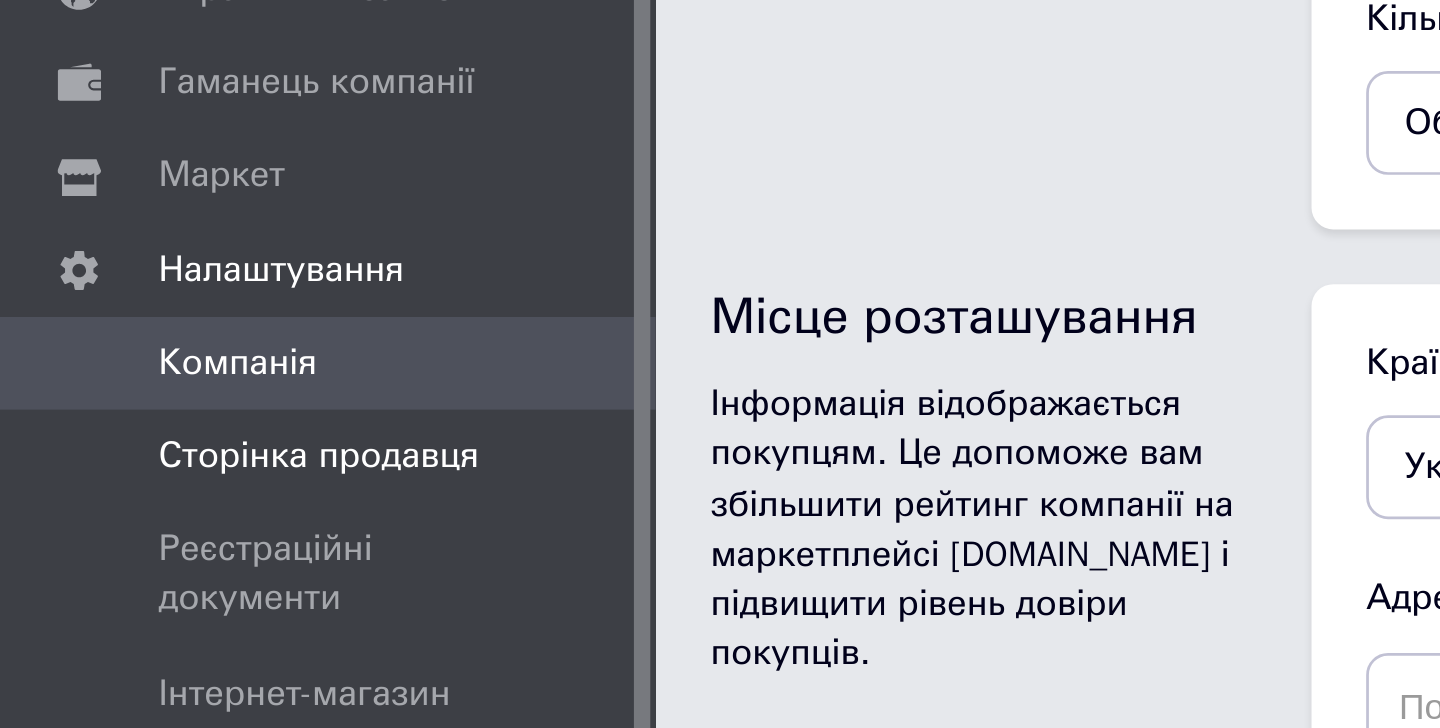 click on "Сторінка продавця" at bounding box center [116, 433] 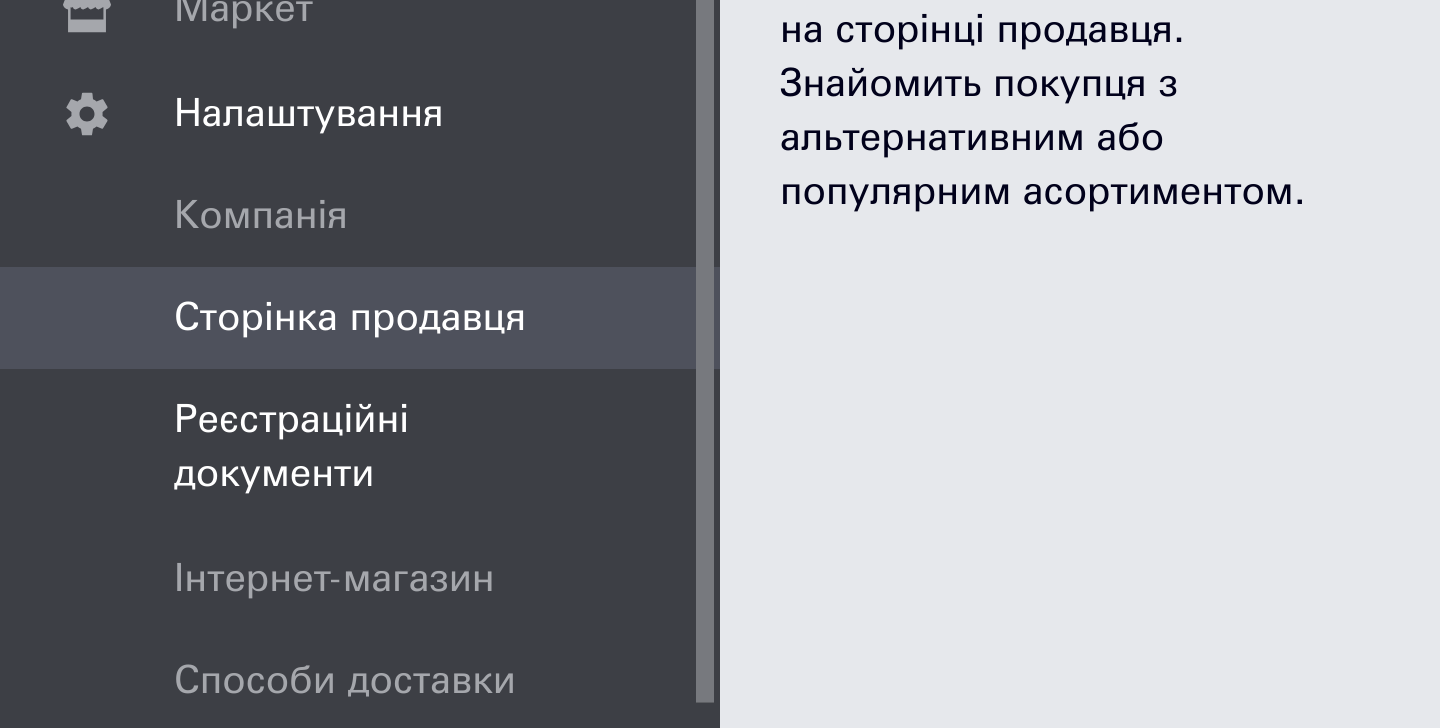 click on "Реєстраційні документи" at bounding box center [121, 476] 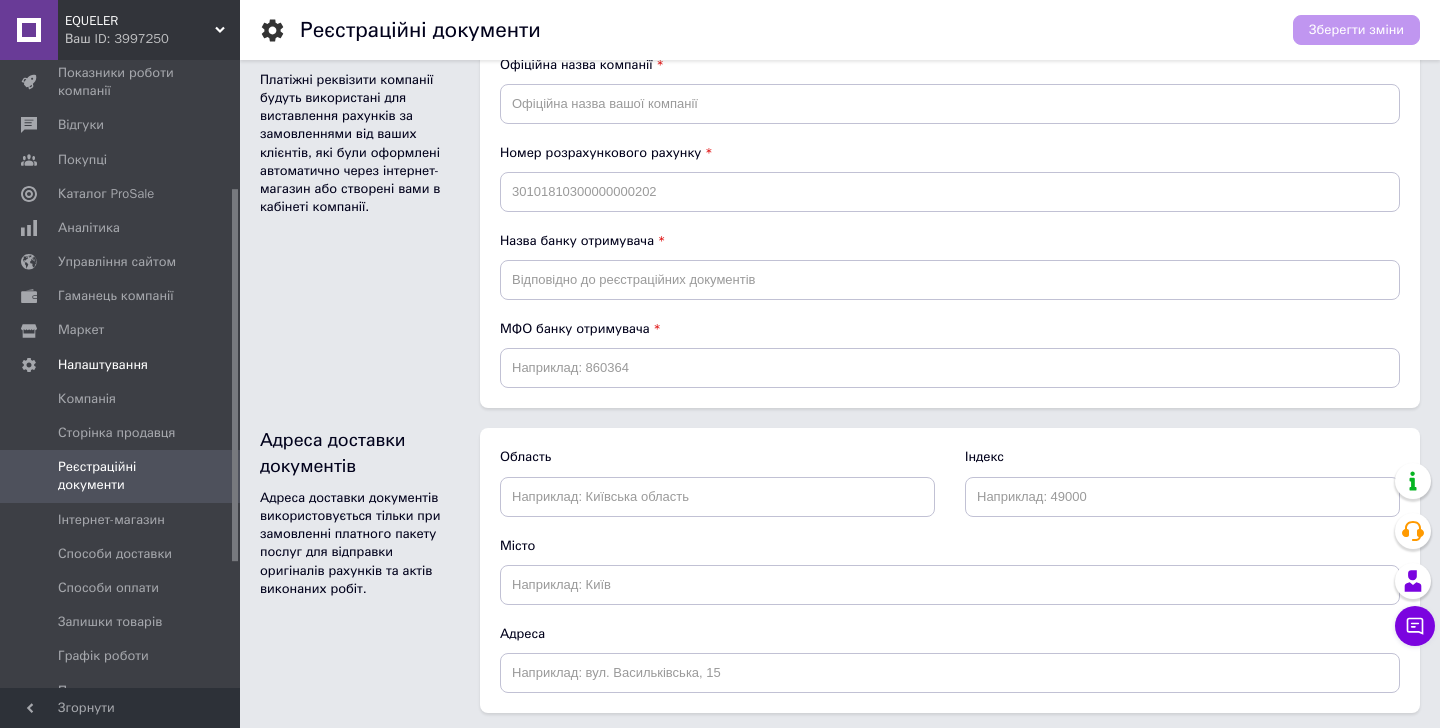 scroll, scrollTop: 1019, scrollLeft: 0, axis: vertical 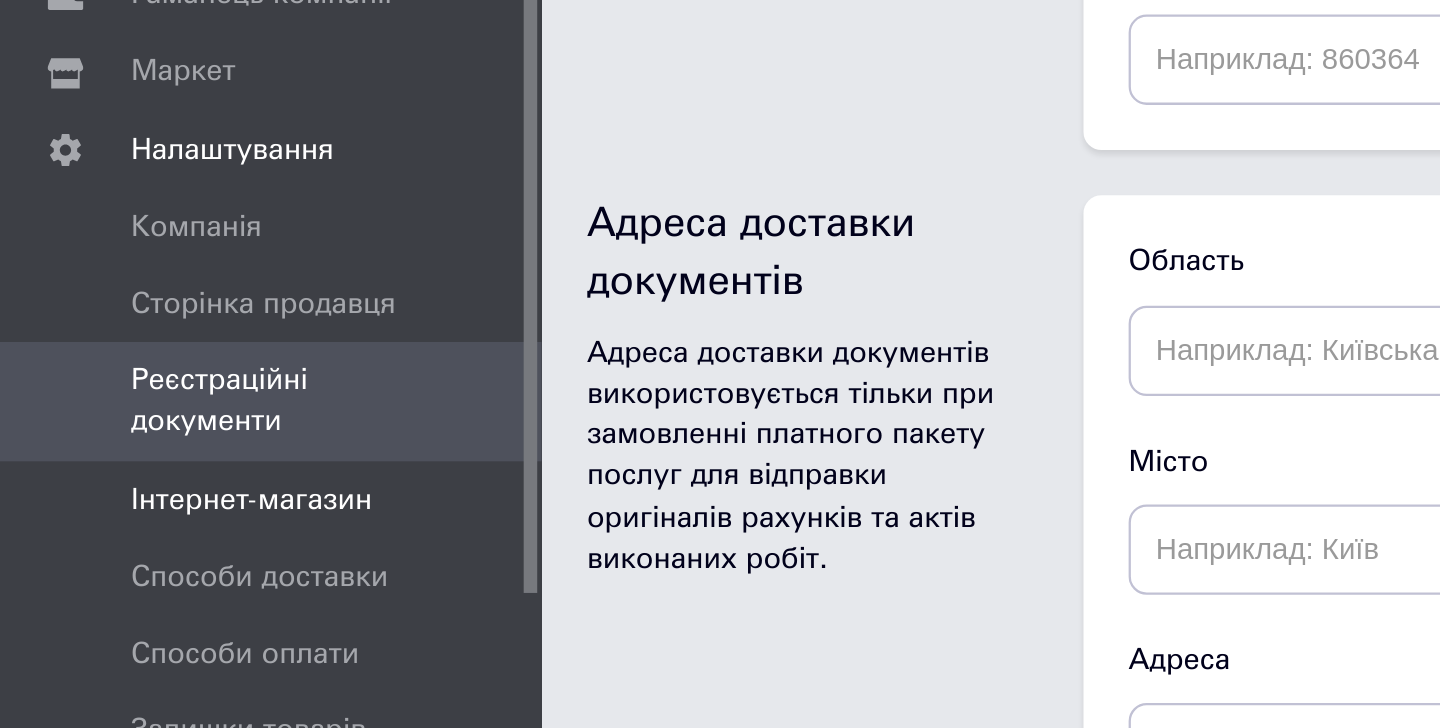 click on "Інтернет-магазин" at bounding box center (123, 520) 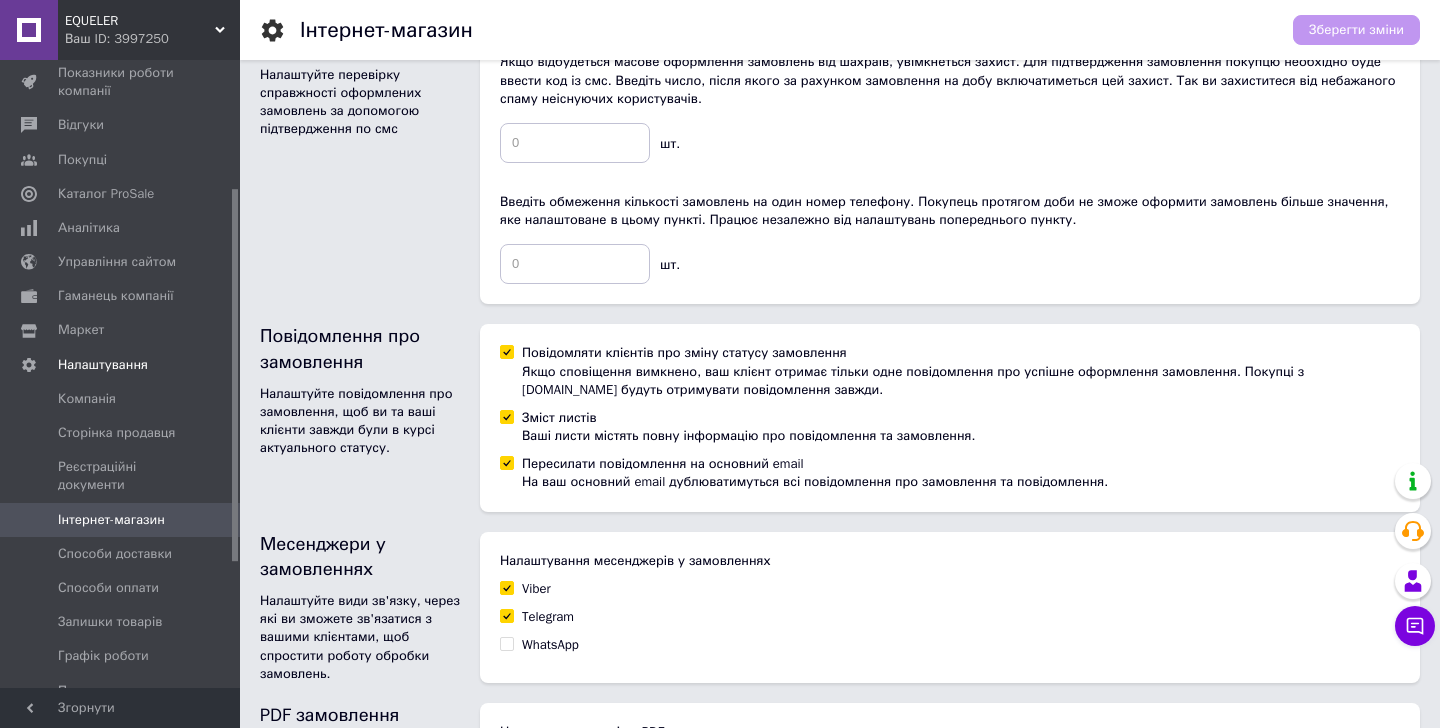 scroll, scrollTop: 1240, scrollLeft: 0, axis: vertical 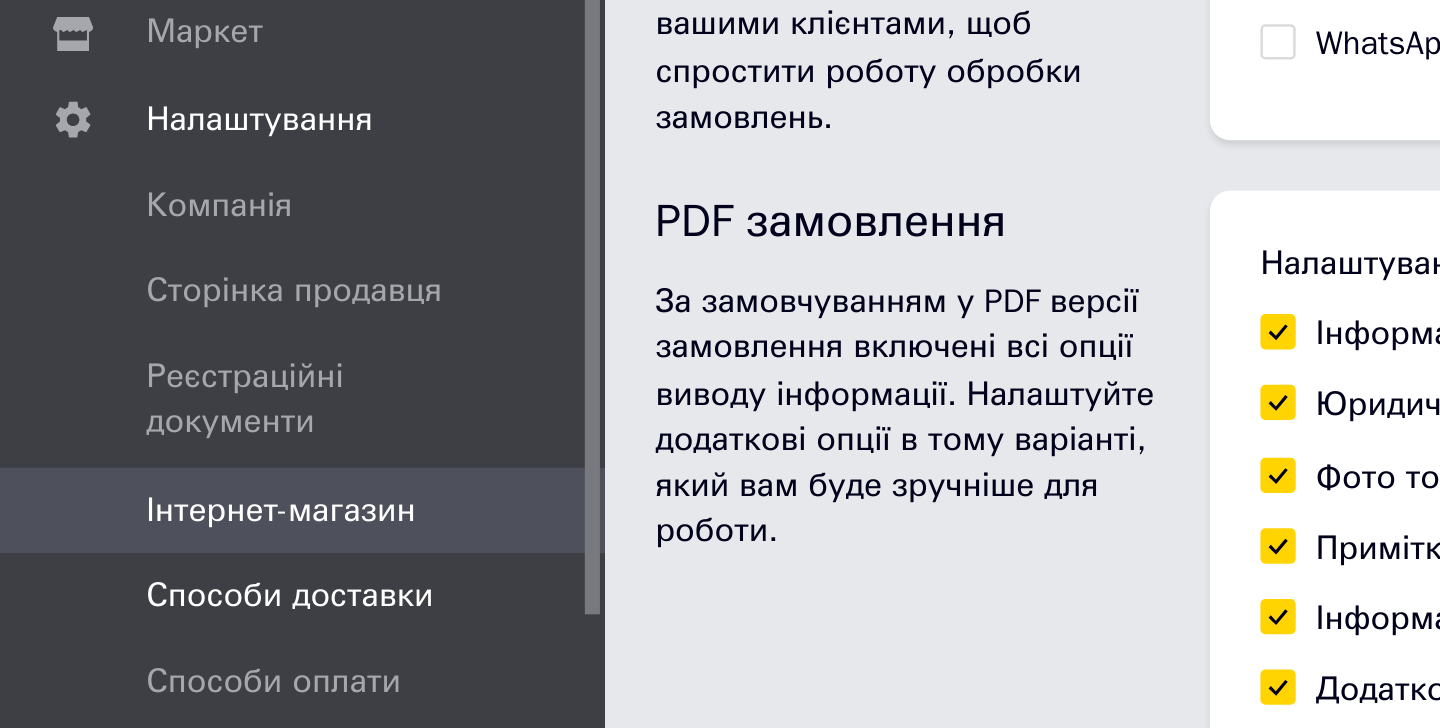 click on "Способи доставки" at bounding box center (115, 554) 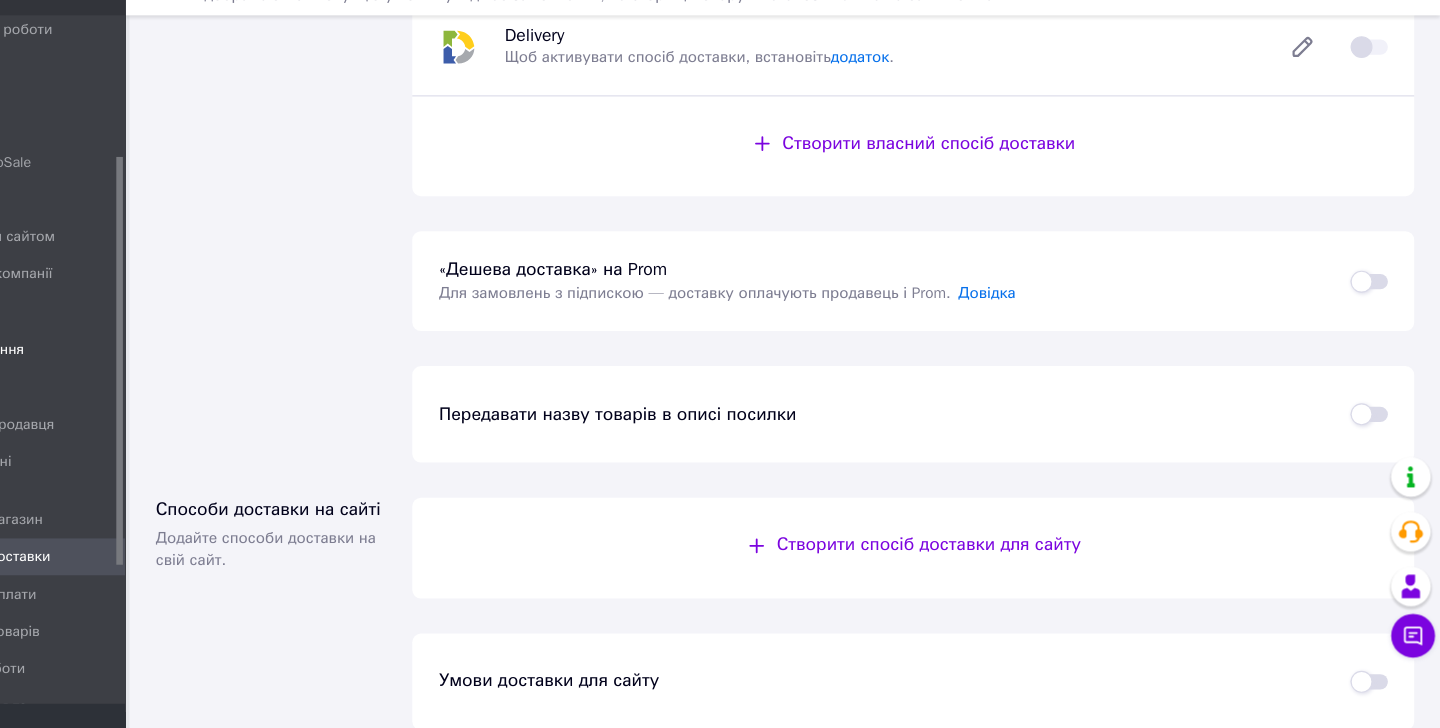 scroll, scrollTop: 484, scrollLeft: 0, axis: vertical 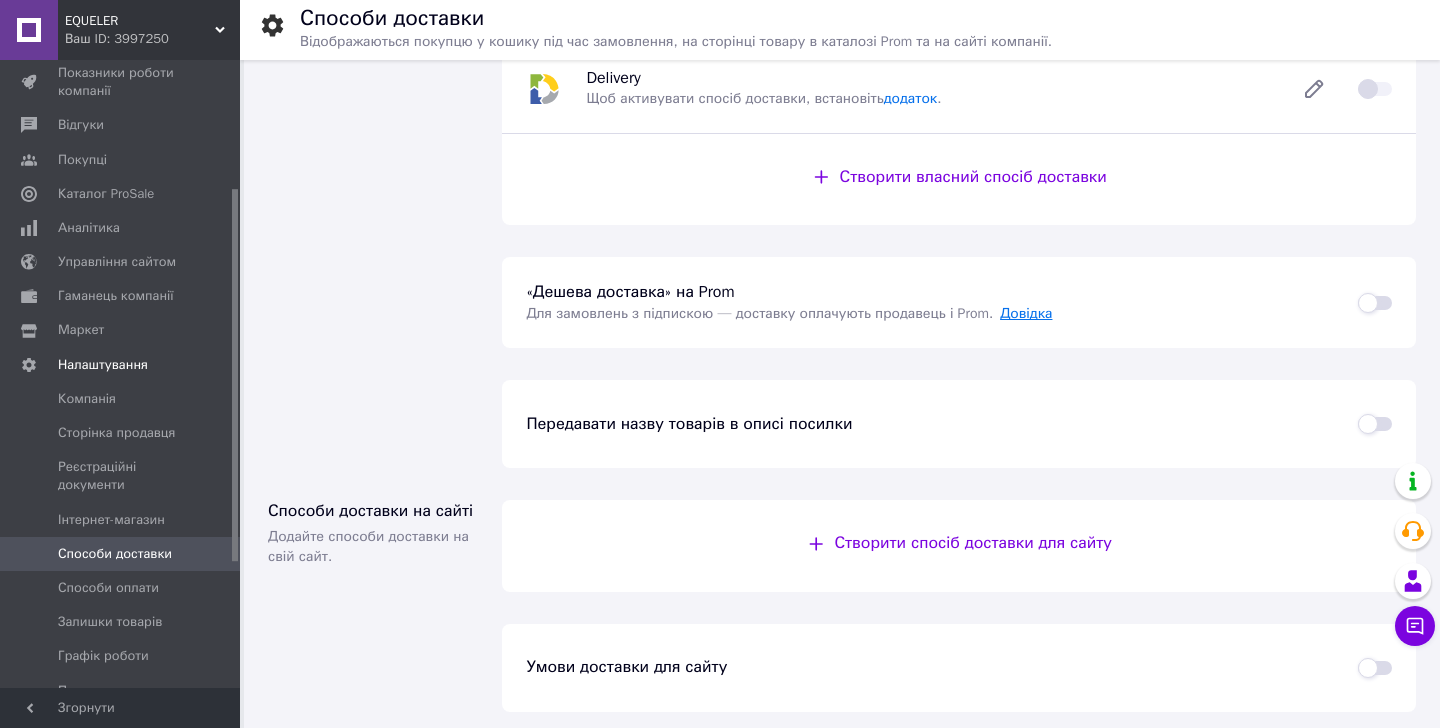 click on "Довідка" at bounding box center (1026, 313) 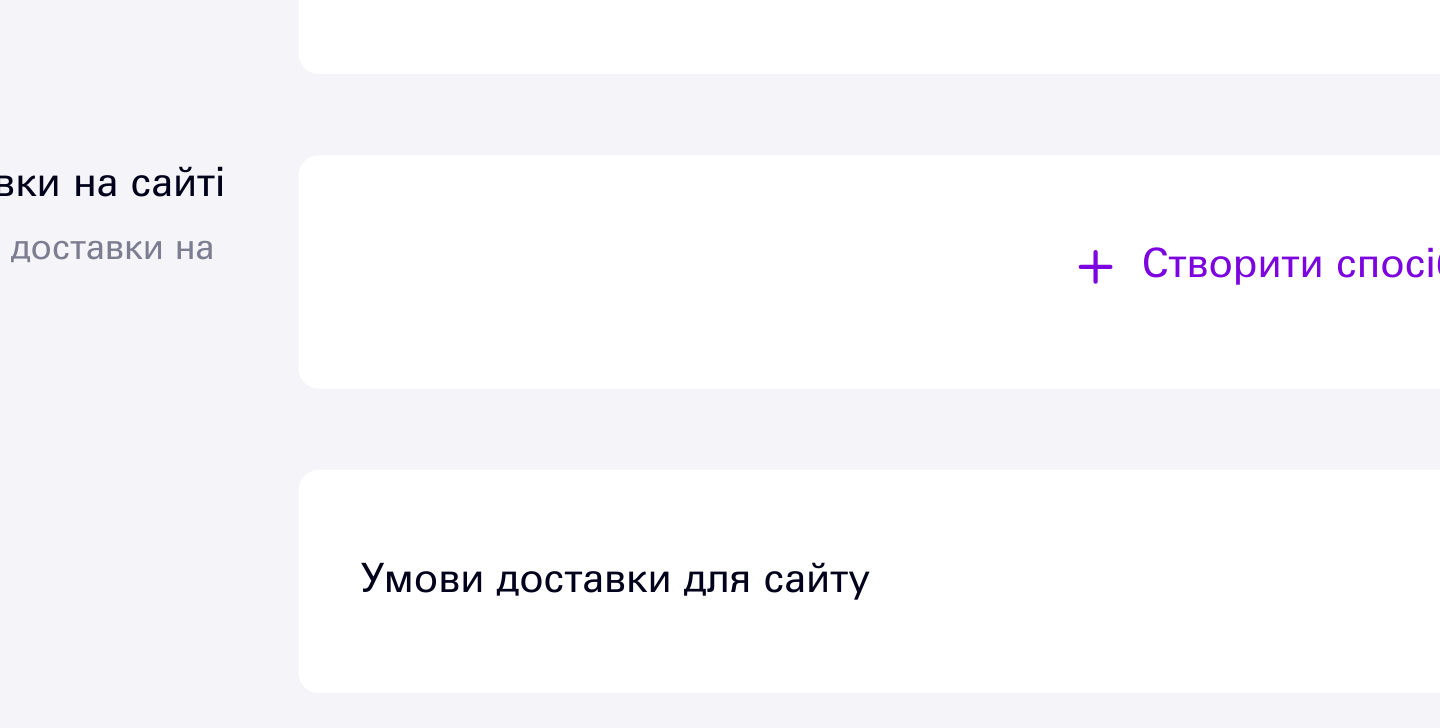 scroll, scrollTop: 482, scrollLeft: 0, axis: vertical 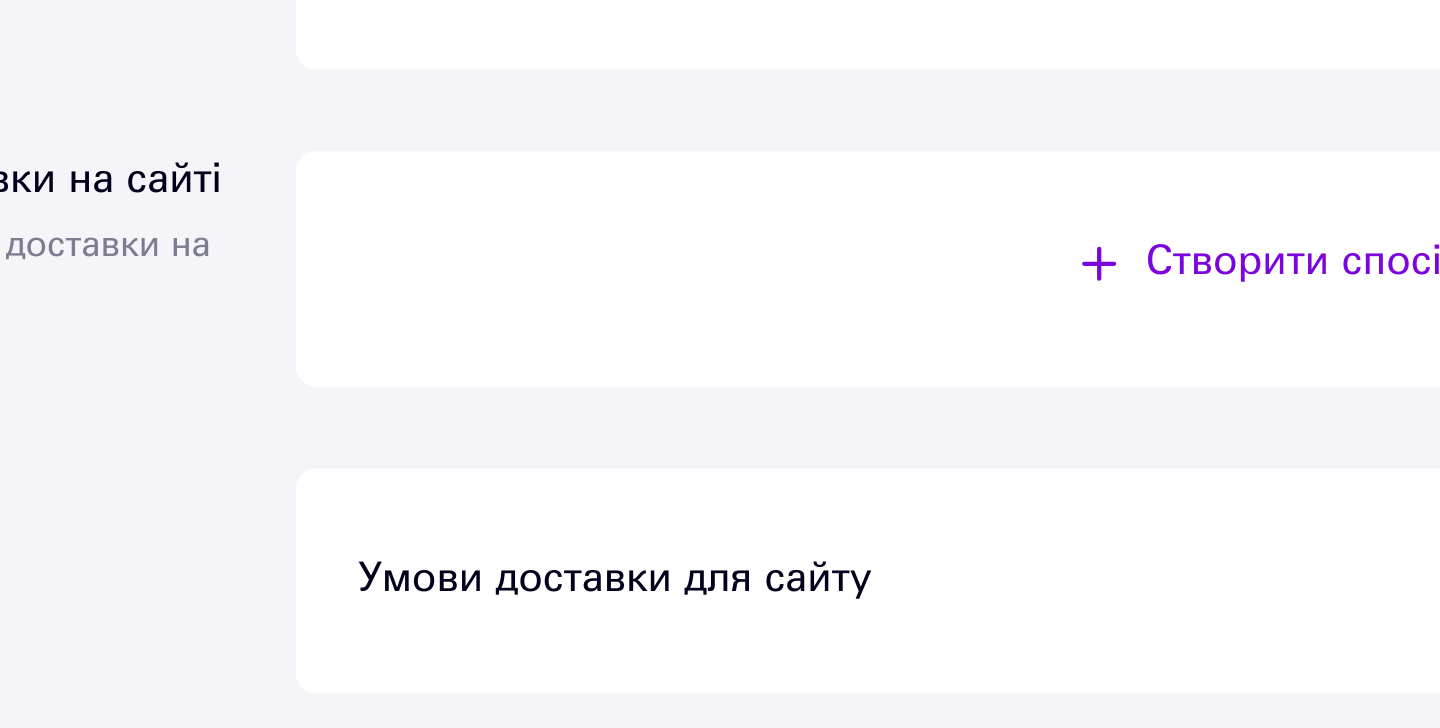 click on "Умови доставки для сайту" at bounding box center [626, 669] 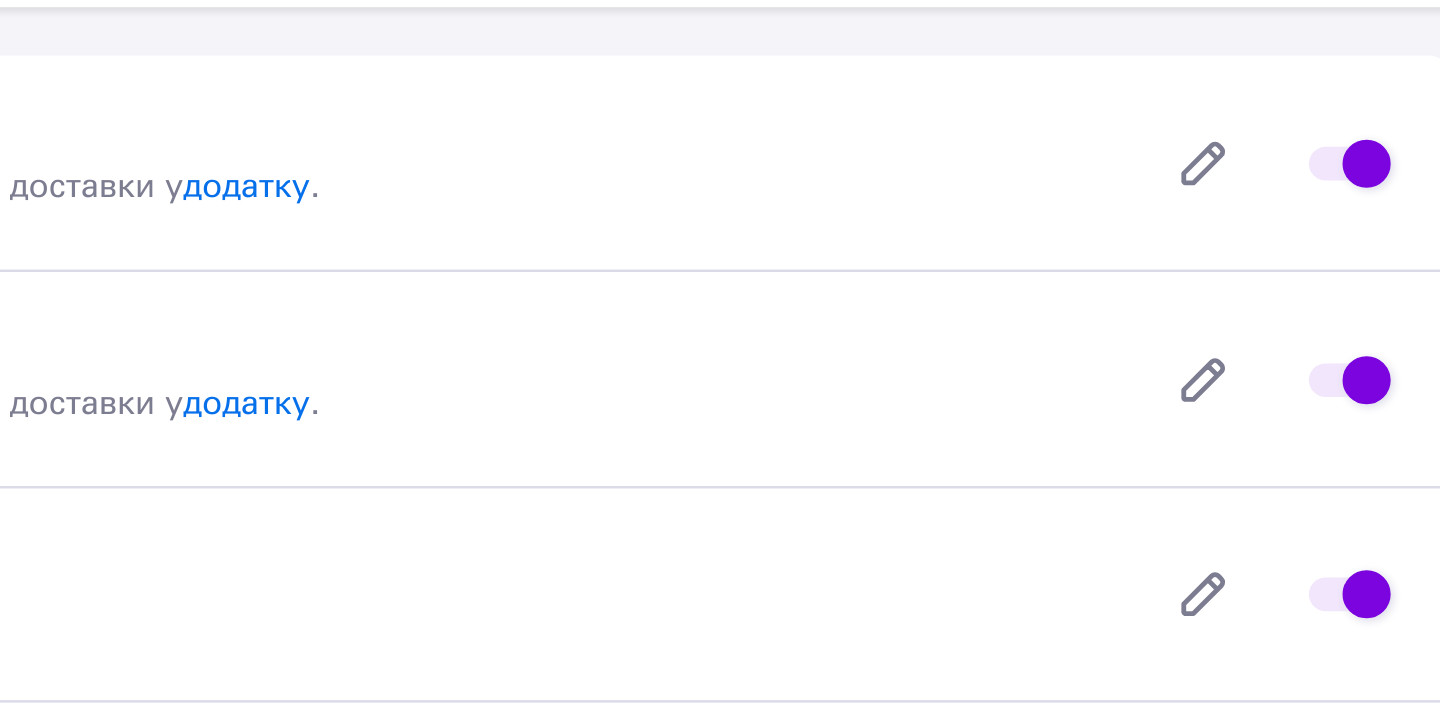 scroll, scrollTop: 0, scrollLeft: 0, axis: both 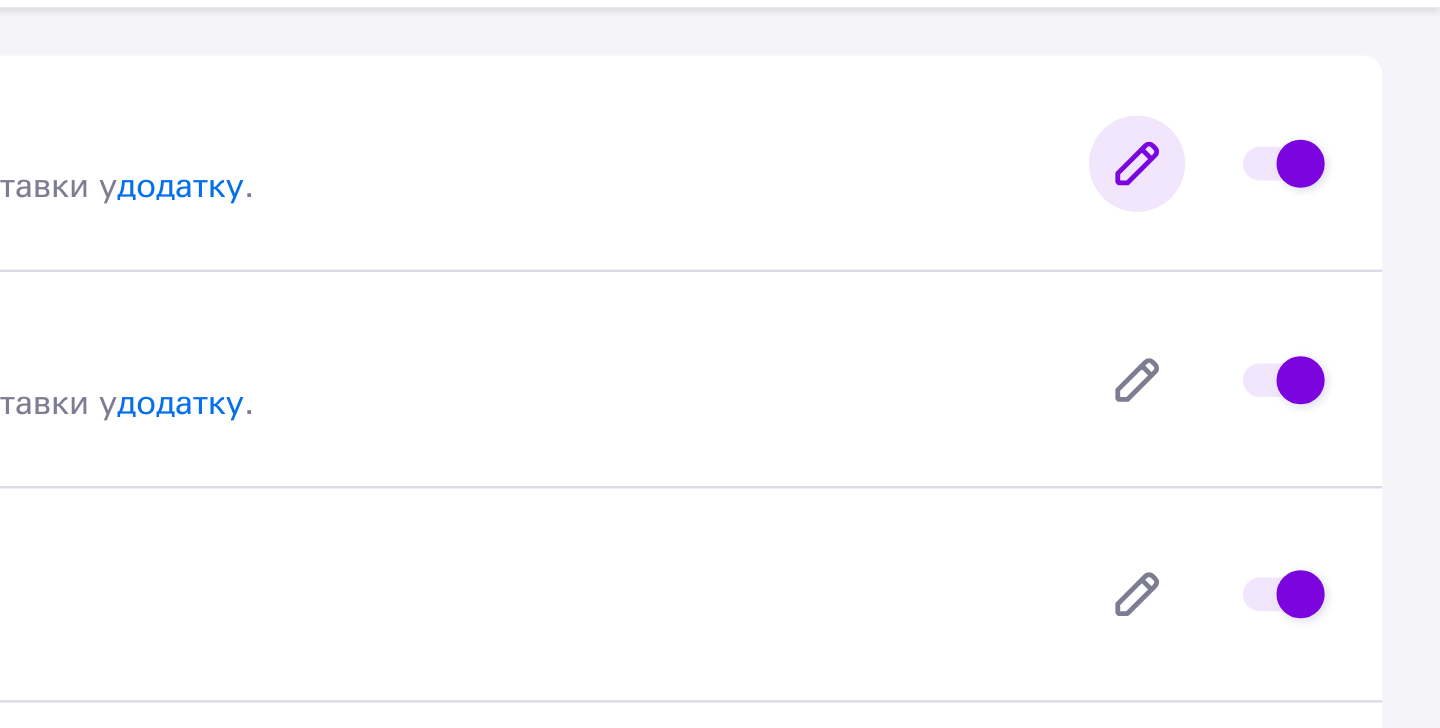 click 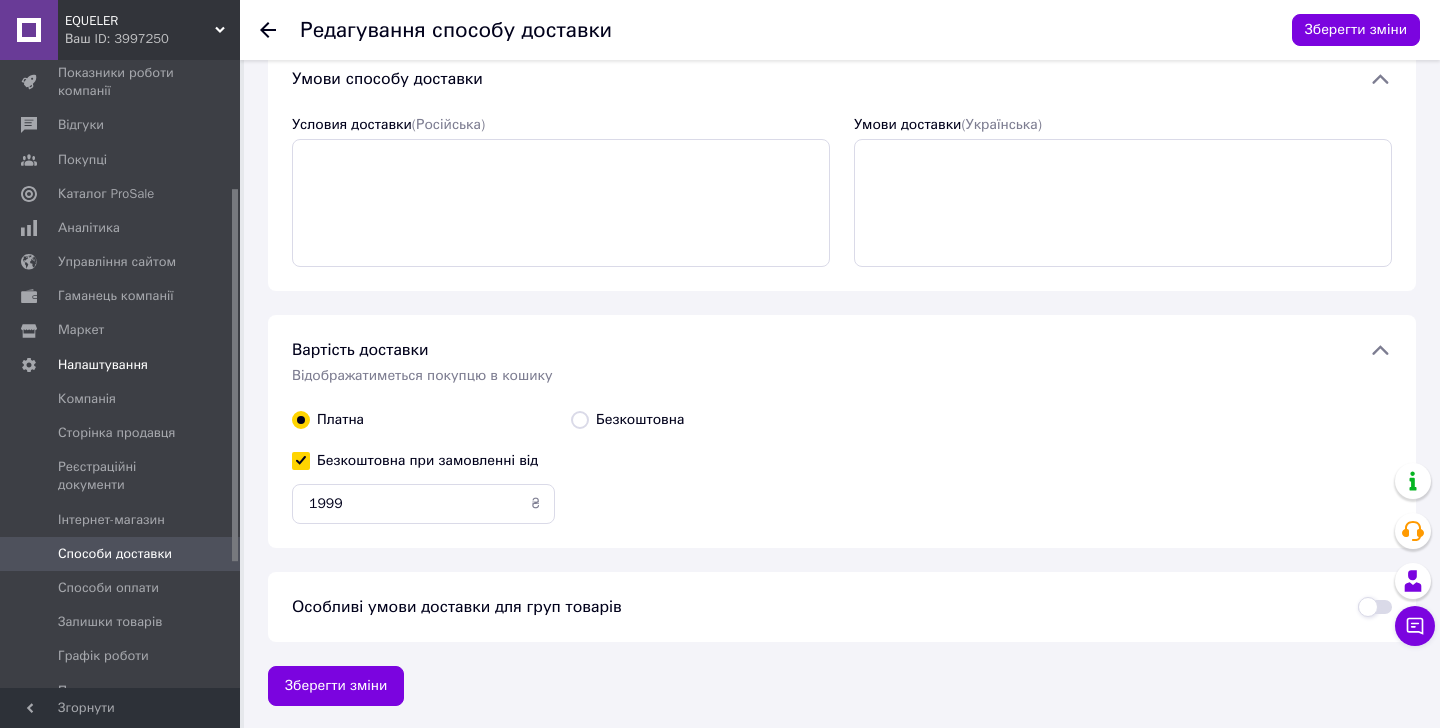 scroll, scrollTop: 0, scrollLeft: 0, axis: both 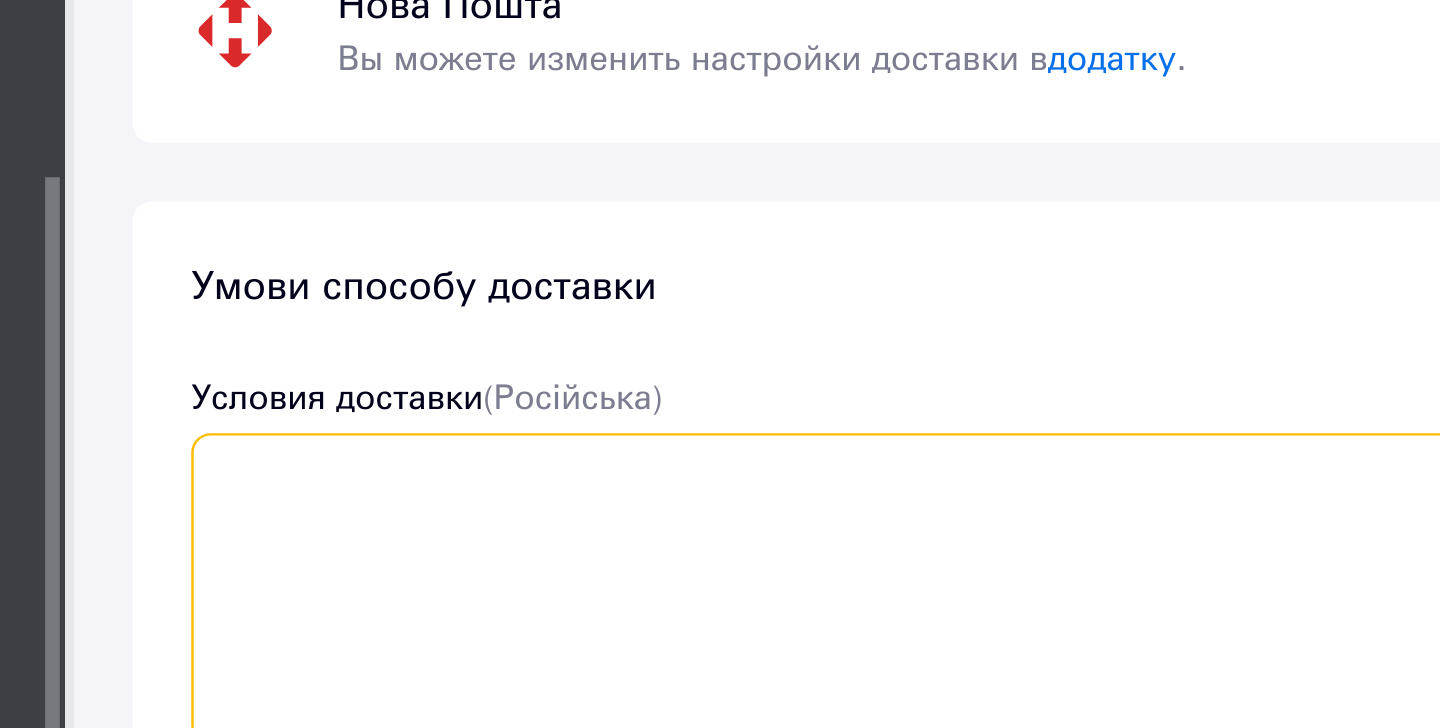 click on "Условия доставки  (Російська)" at bounding box center (561, 358) 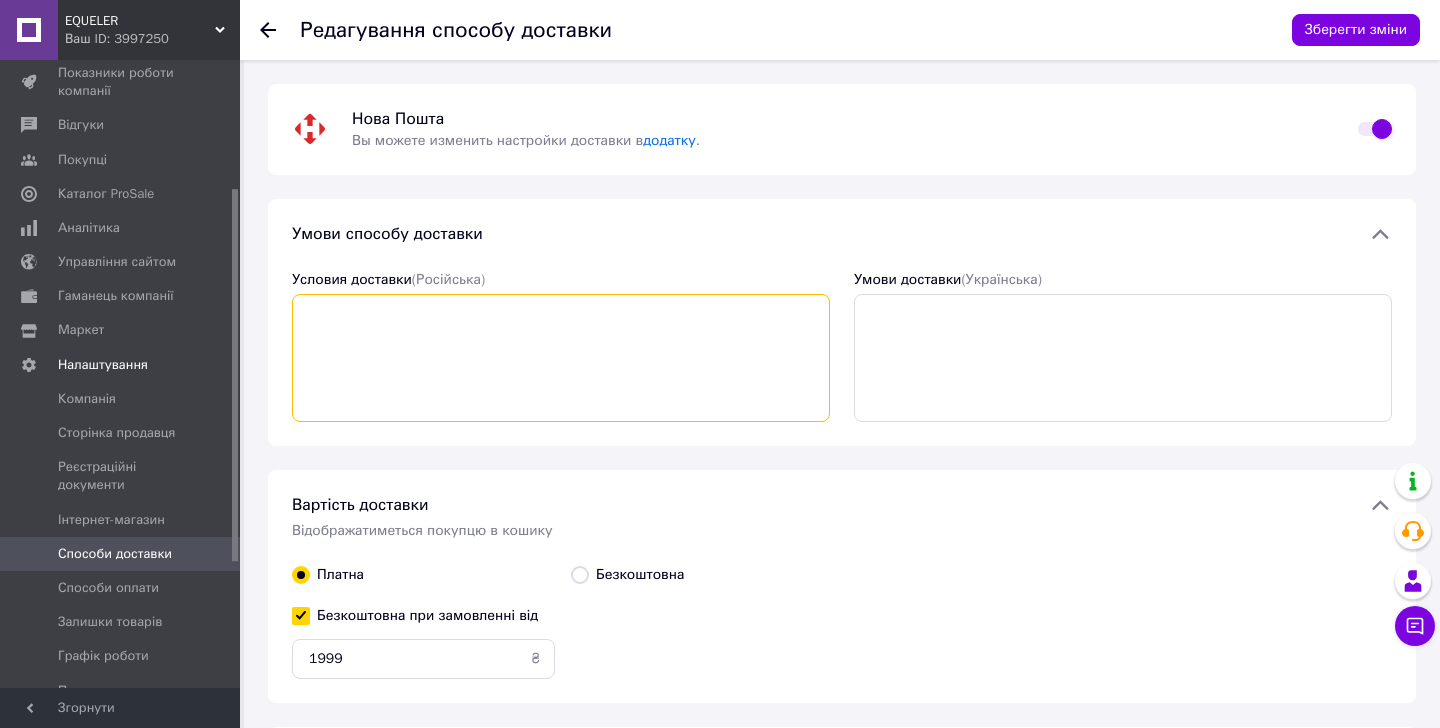 scroll, scrollTop: 155, scrollLeft: 0, axis: vertical 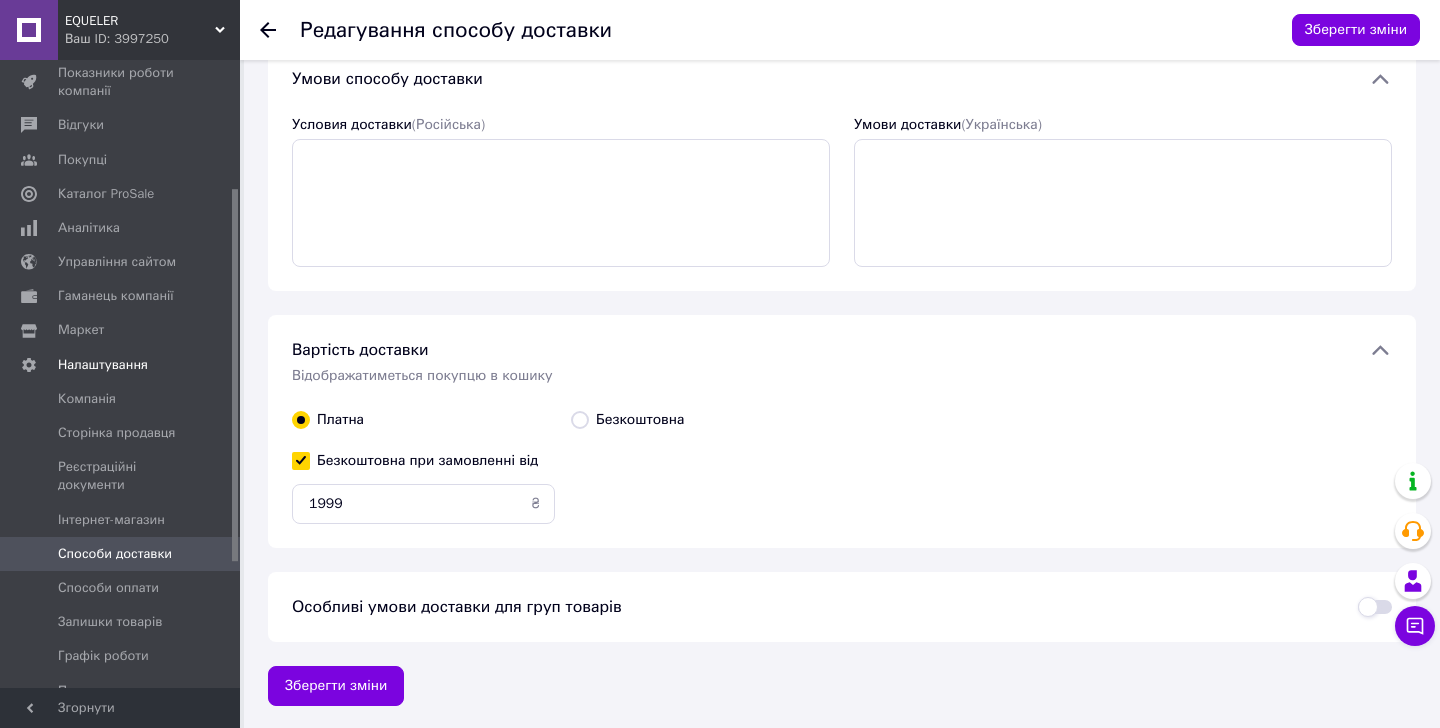 click on "Особливі умови доставки для груп товарів" at bounding box center (457, 607) 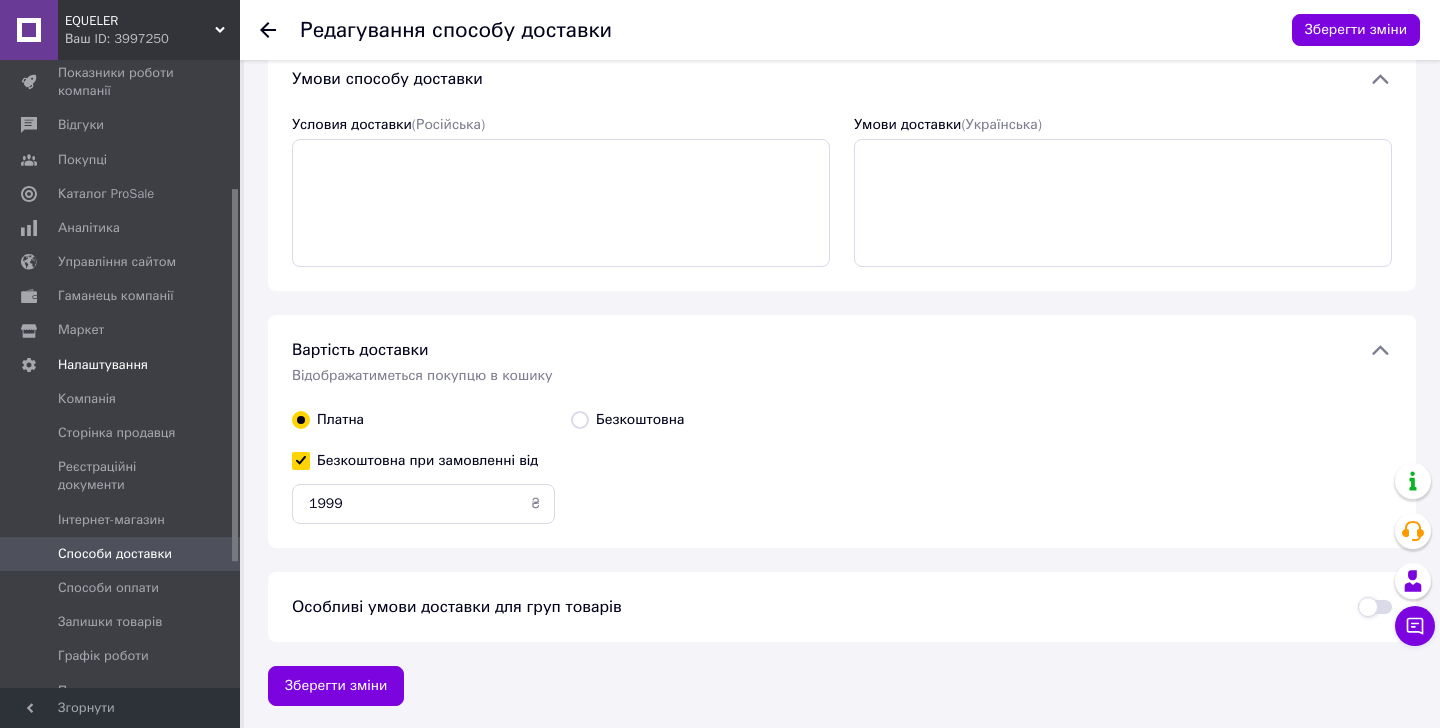 click at bounding box center [1375, 607] 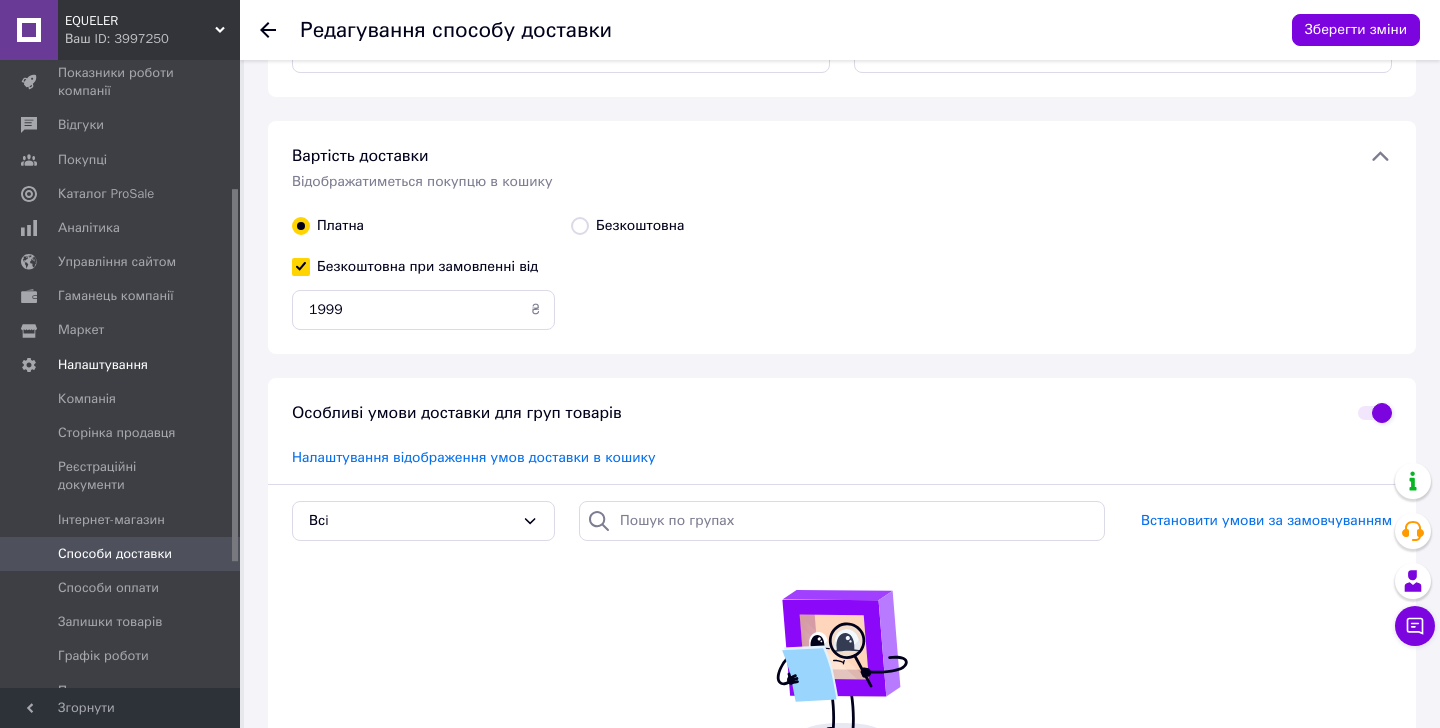 scroll, scrollTop: 515, scrollLeft: 0, axis: vertical 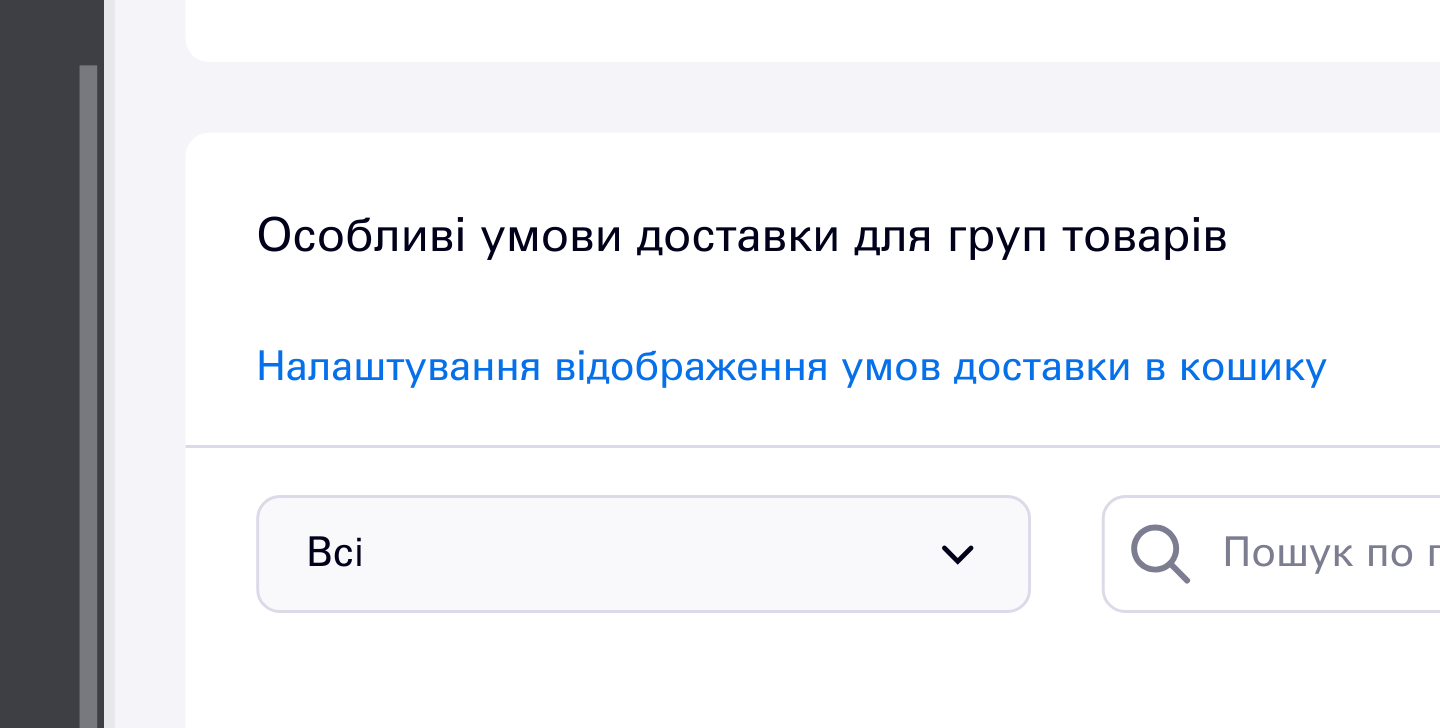 click on "Всi" at bounding box center (423, 355) 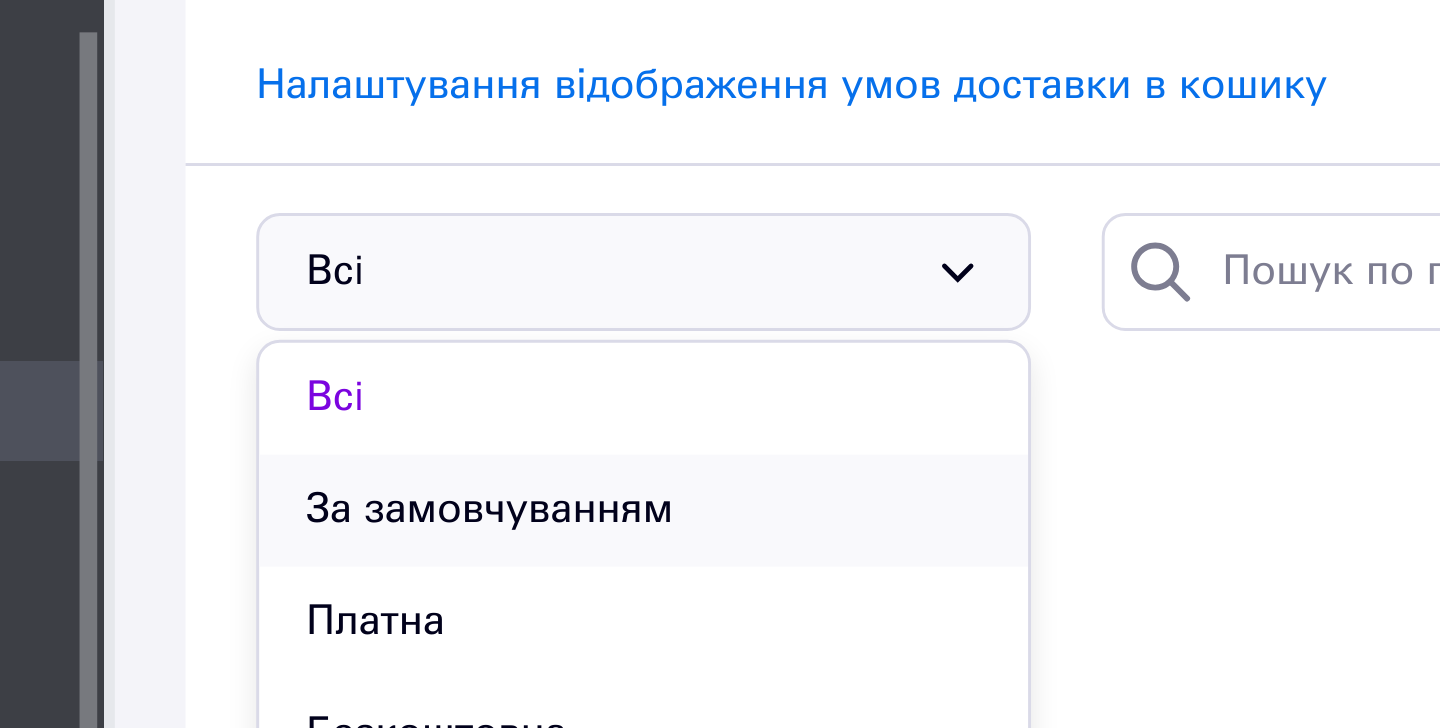 scroll, scrollTop: 399, scrollLeft: 0, axis: vertical 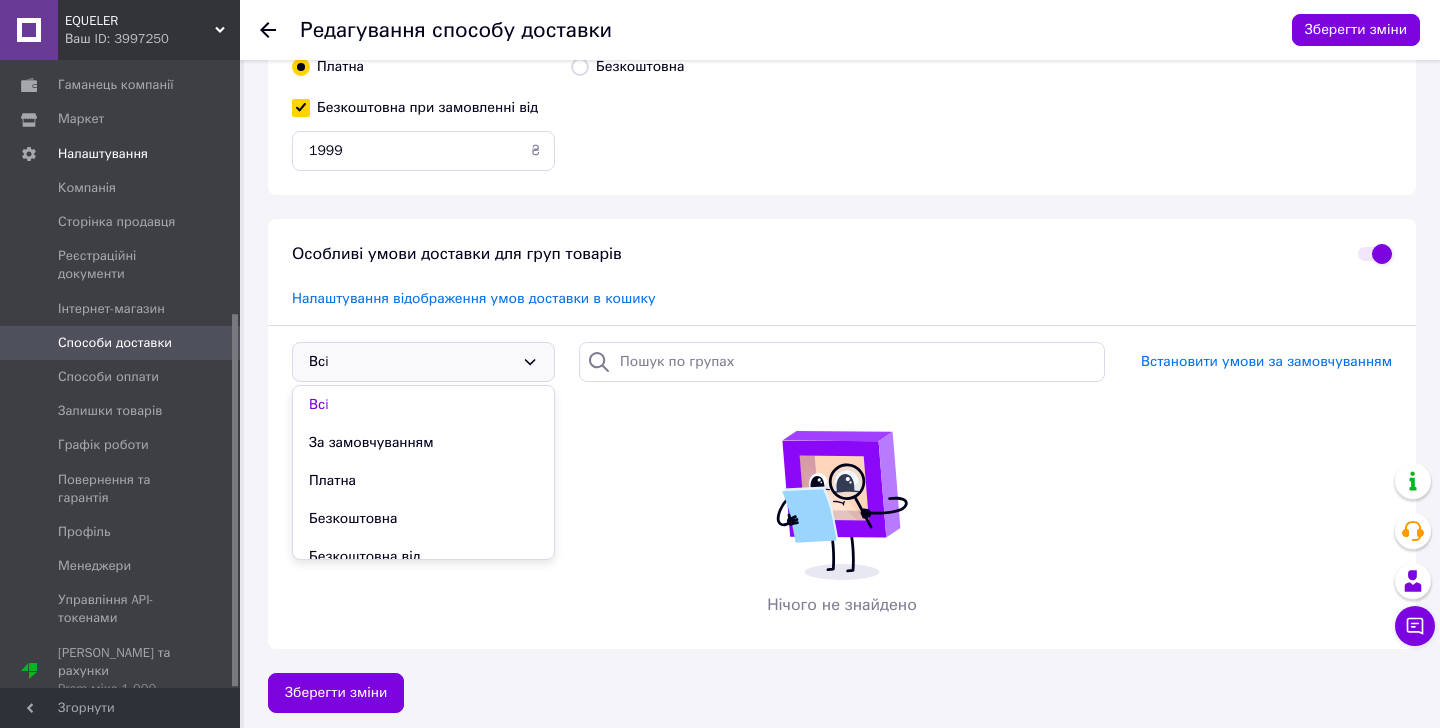 click at bounding box center [1375, 254] 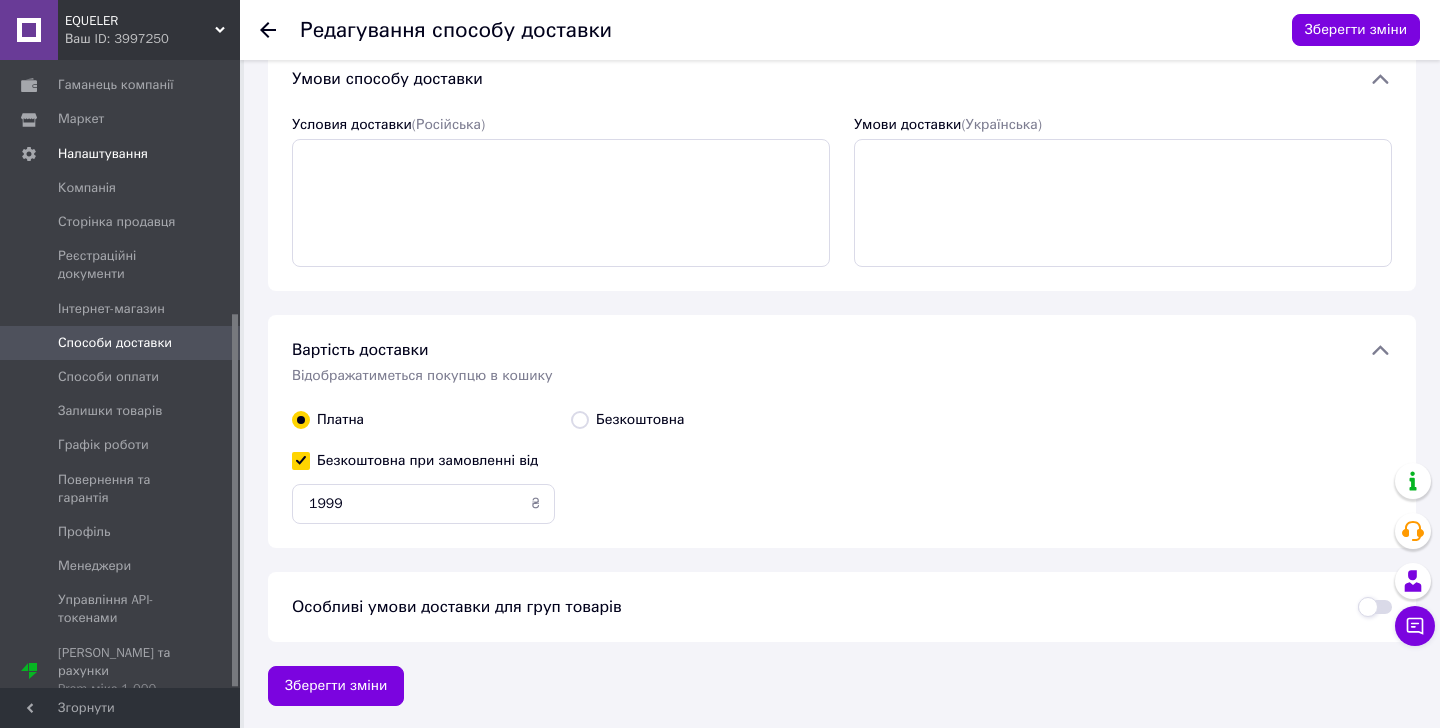 scroll, scrollTop: 0, scrollLeft: 0, axis: both 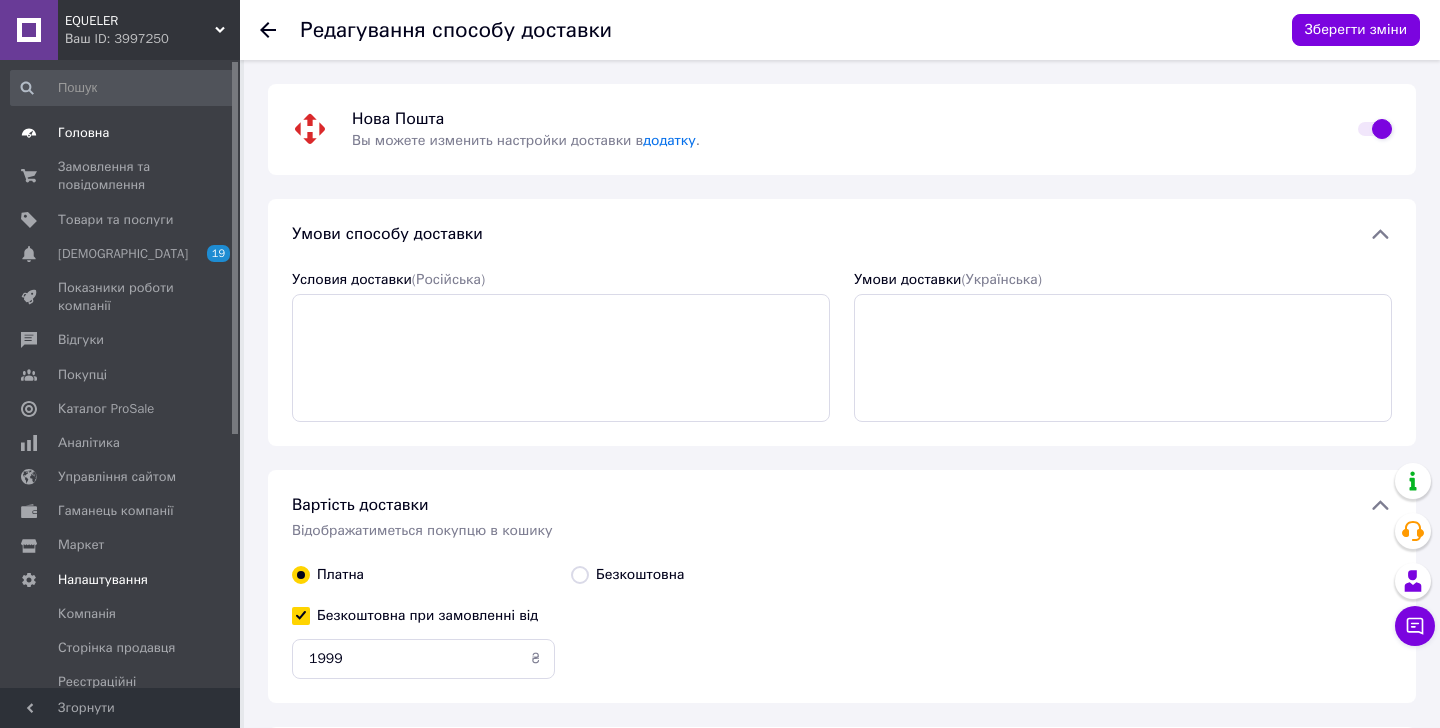 click on "Головна" at bounding box center (123, 133) 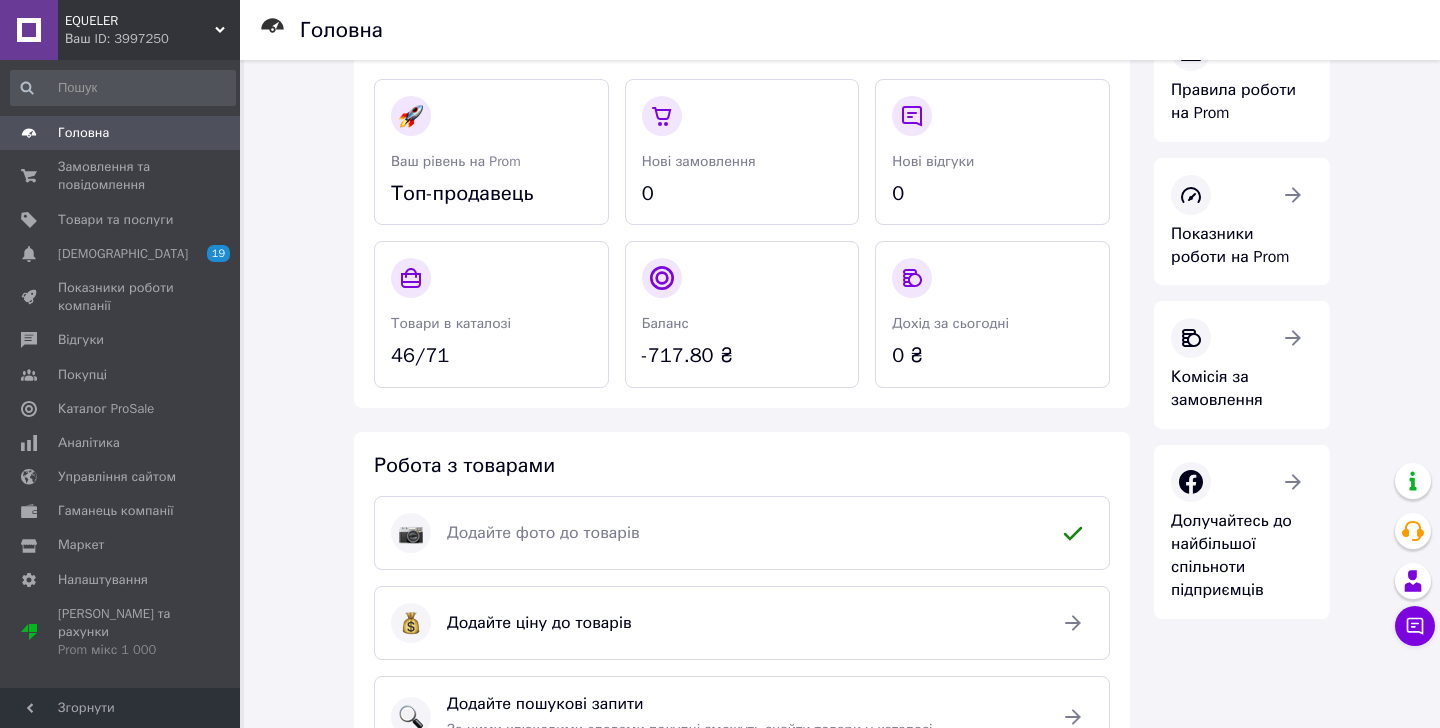 scroll, scrollTop: 0, scrollLeft: 0, axis: both 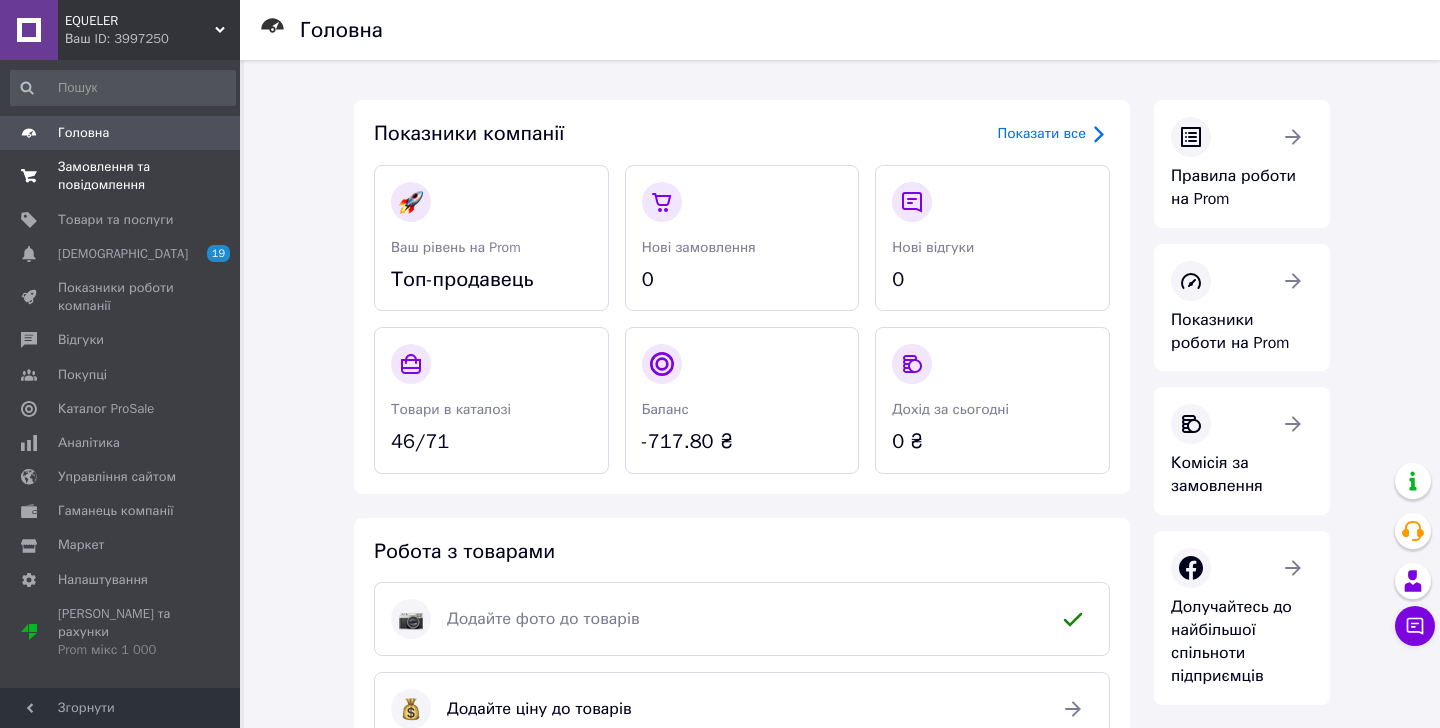 click on "Замовлення та повідомлення" at bounding box center (121, 176) 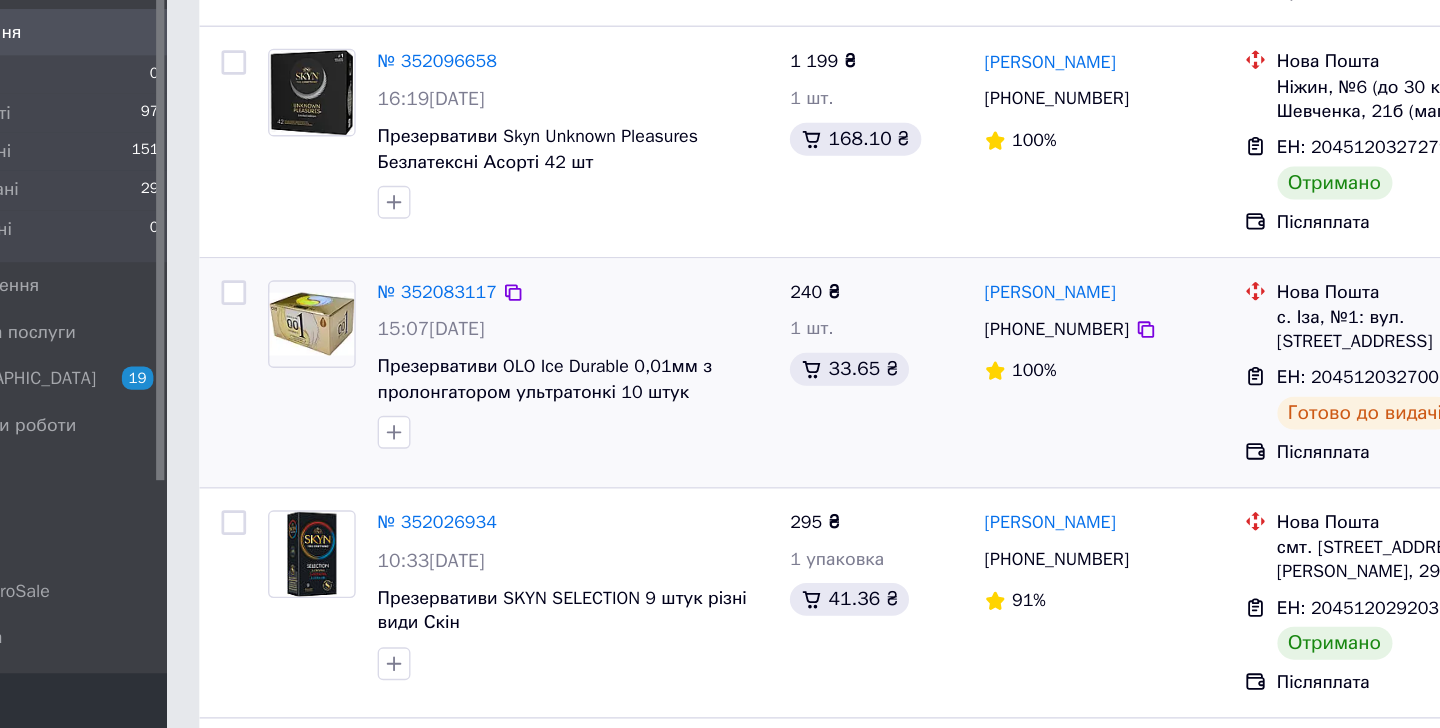 scroll, scrollTop: 2411, scrollLeft: 0, axis: vertical 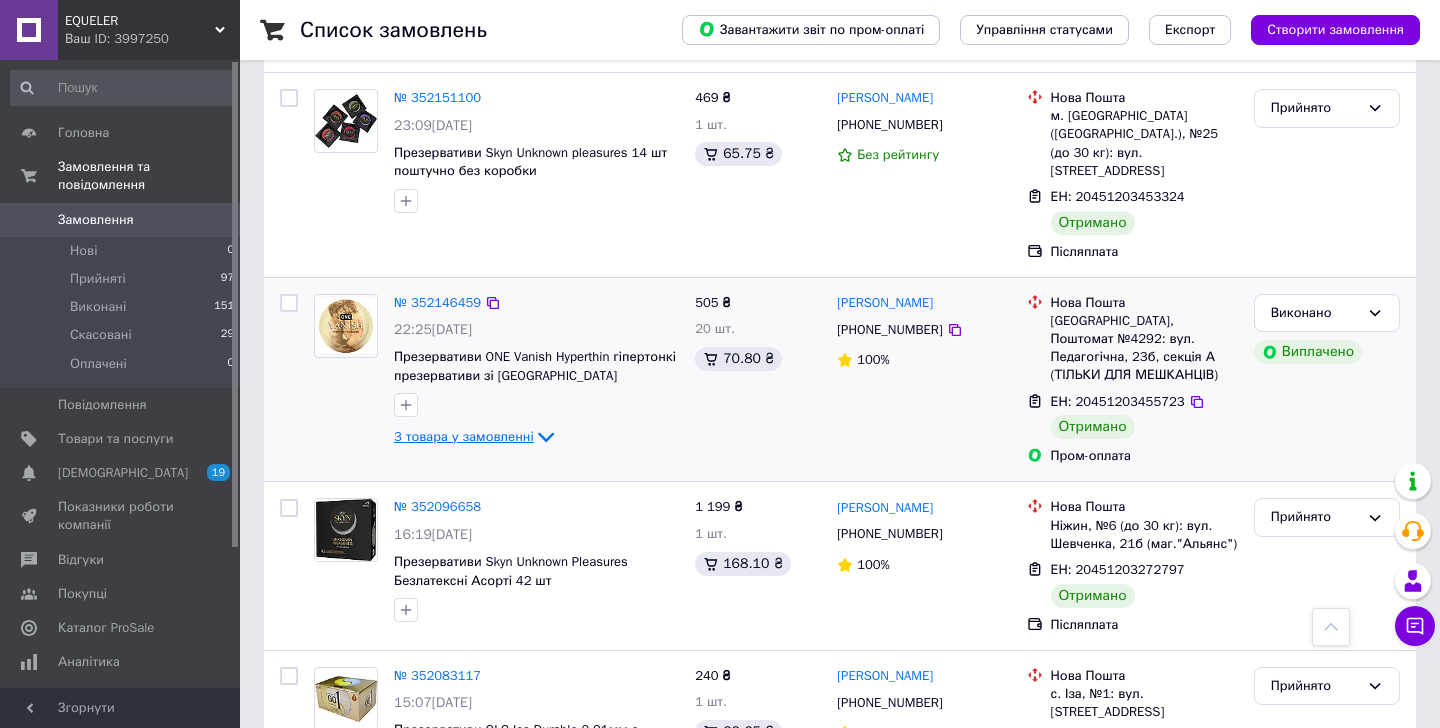 click on "3 товара у замовленні" at bounding box center [464, 436] 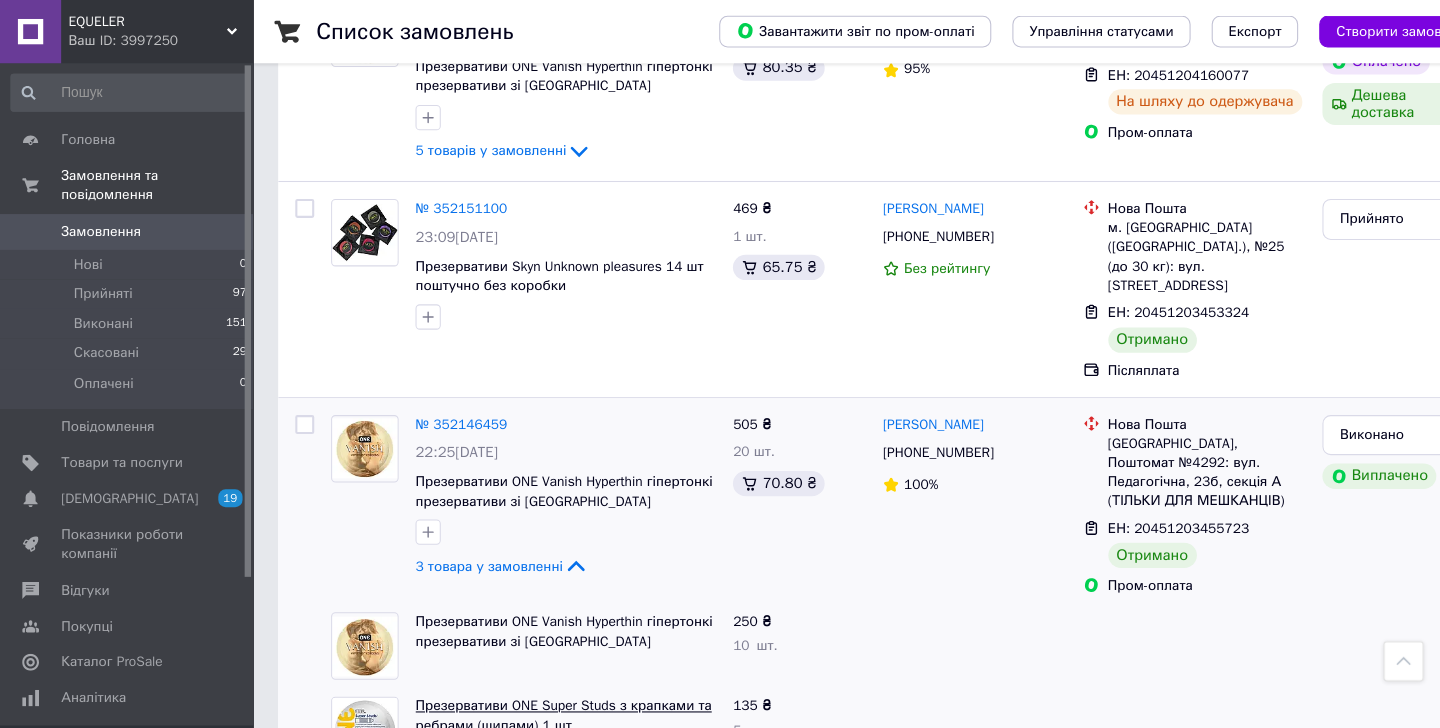 scroll, scrollTop: 2016, scrollLeft: 0, axis: vertical 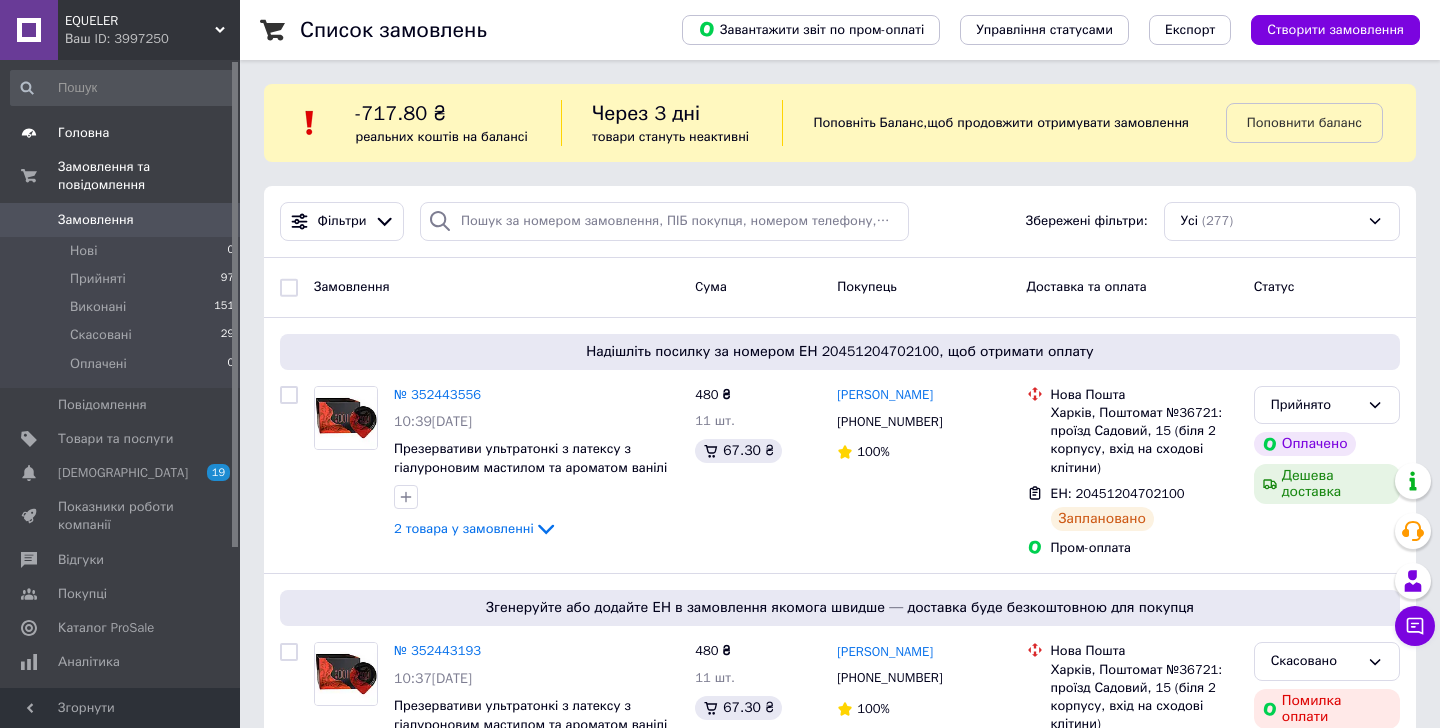click on "Головна" at bounding box center [121, 133] 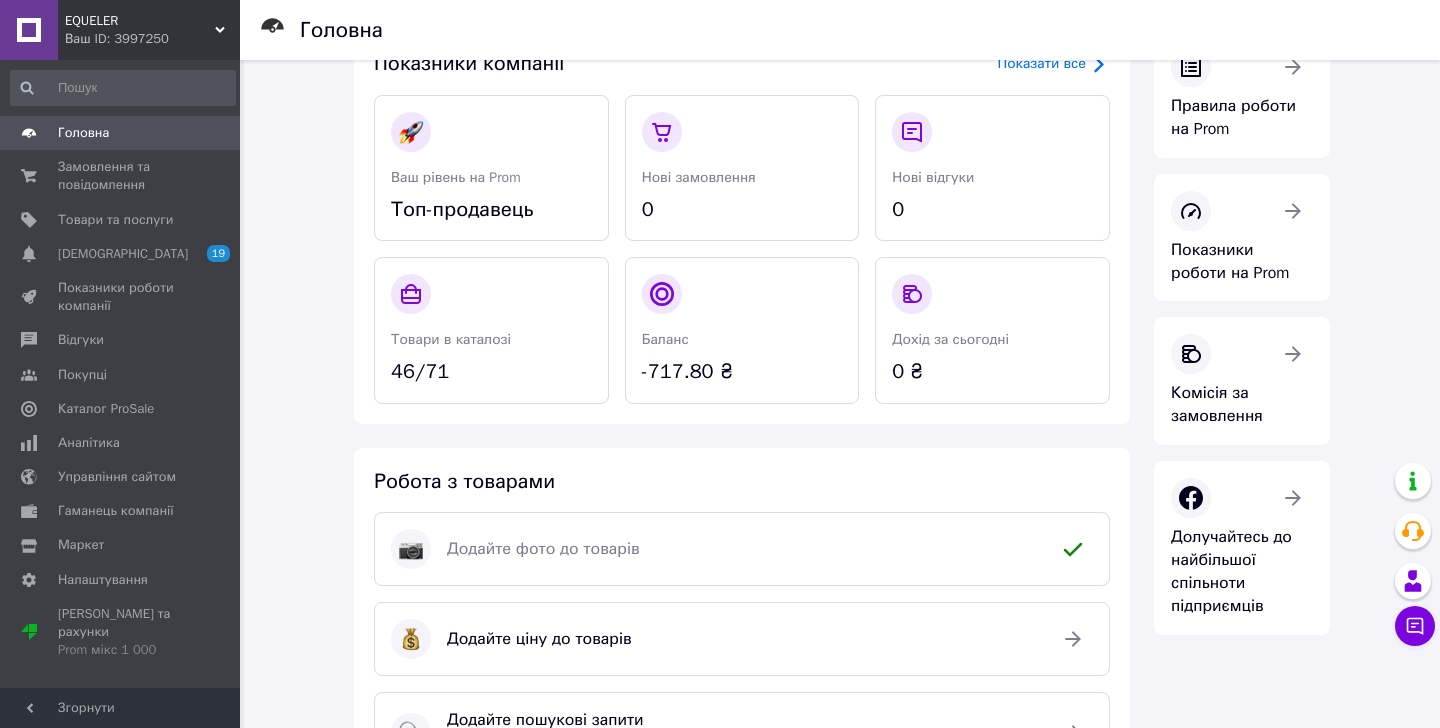 scroll, scrollTop: 0, scrollLeft: 0, axis: both 